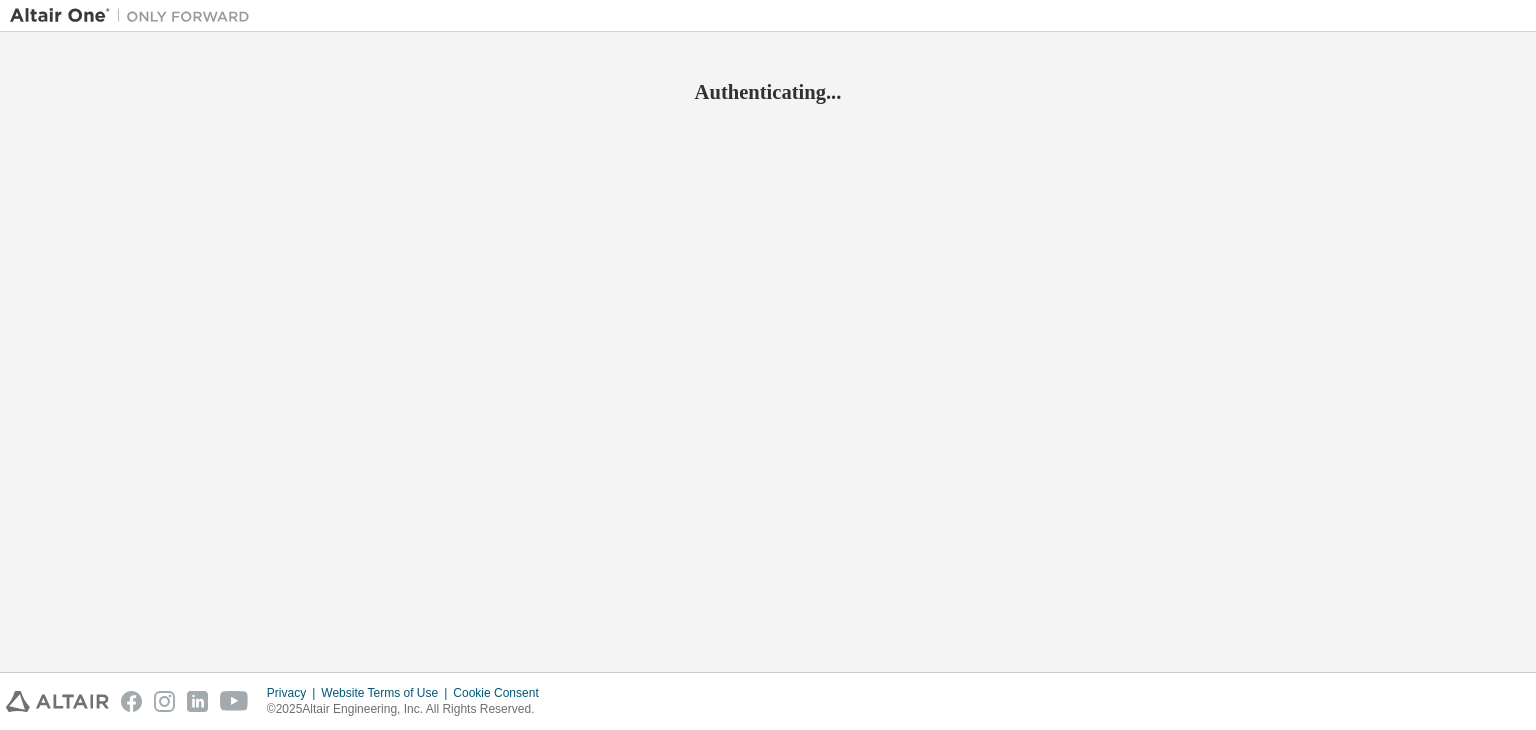 scroll, scrollTop: 0, scrollLeft: 0, axis: both 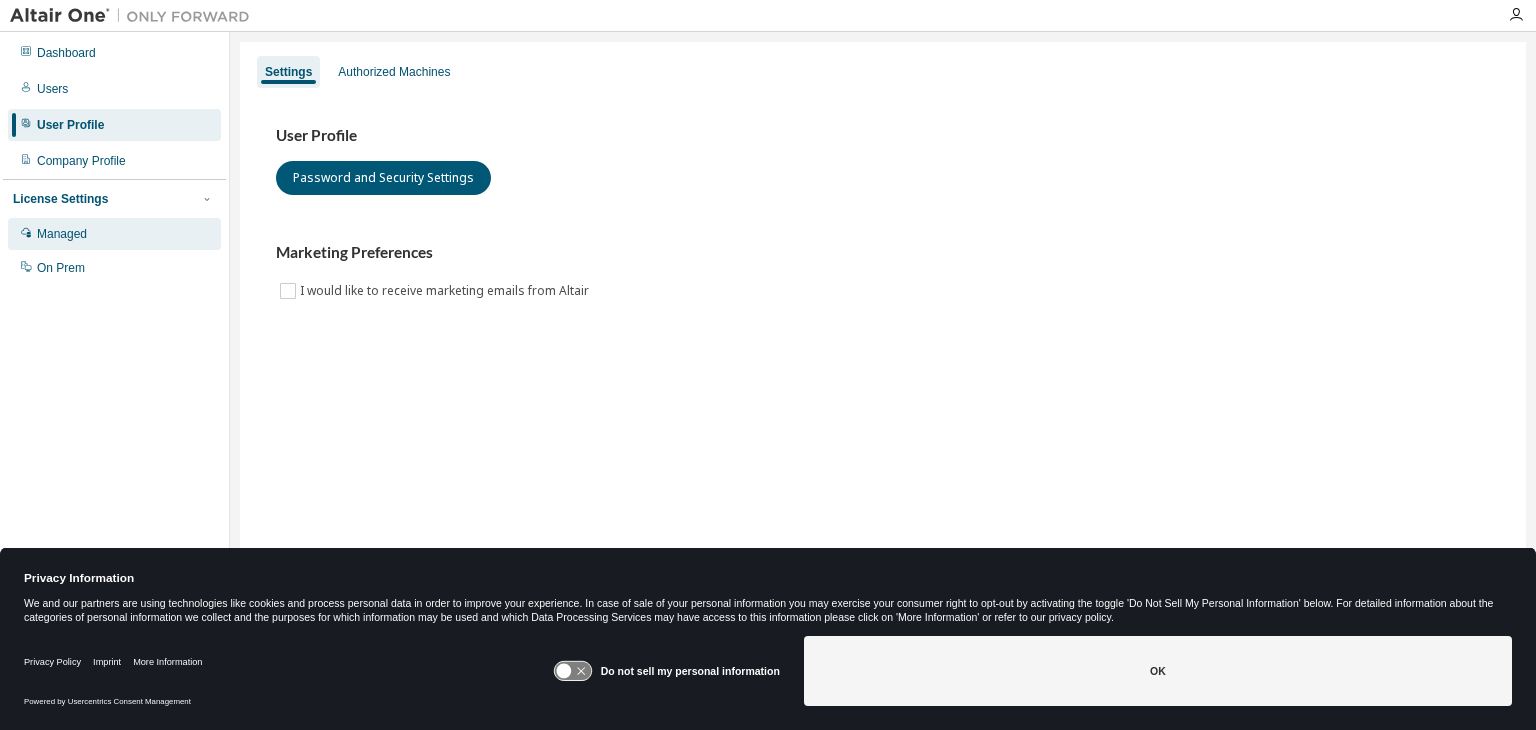 click on "Managed" at bounding box center (114, 234) 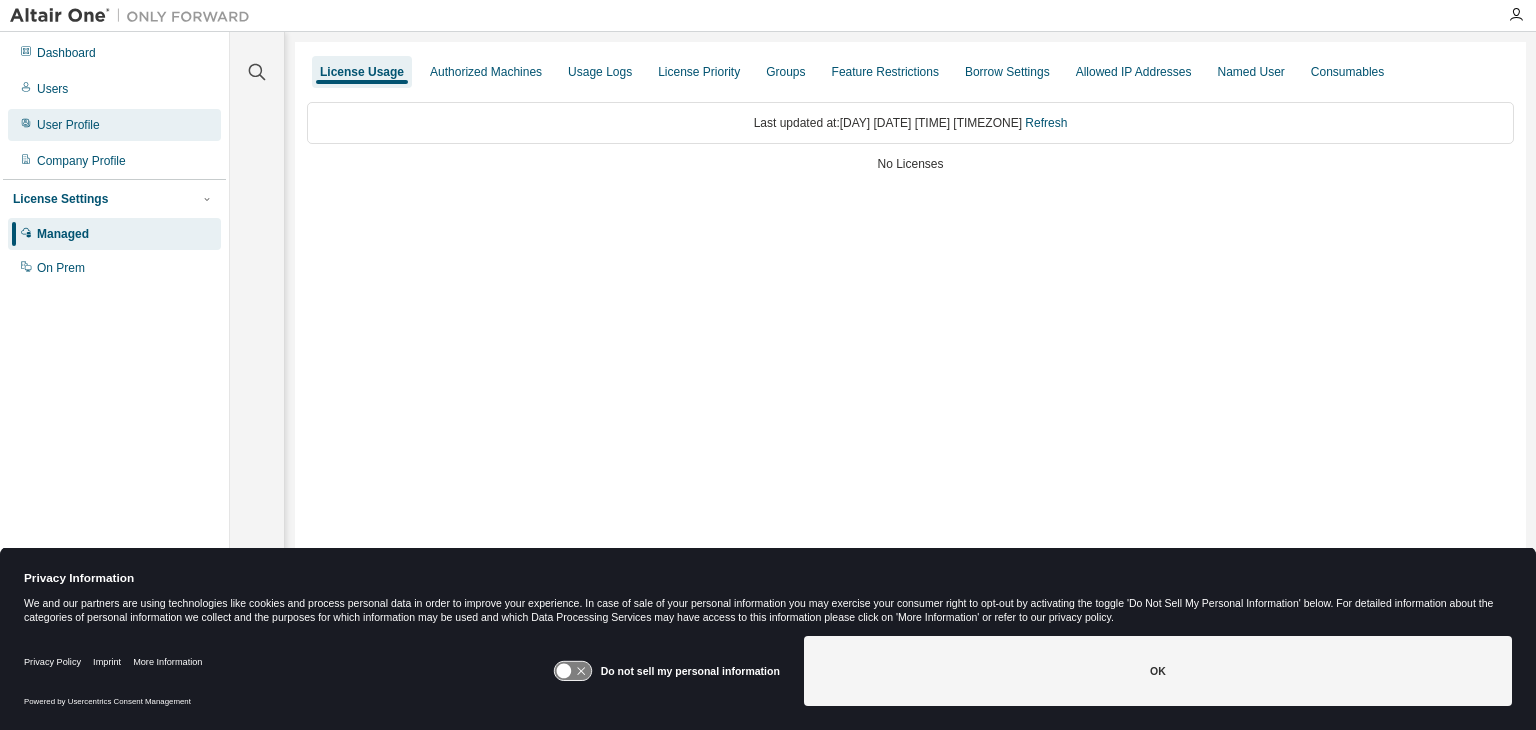click on "User Profile" at bounding box center (68, 125) 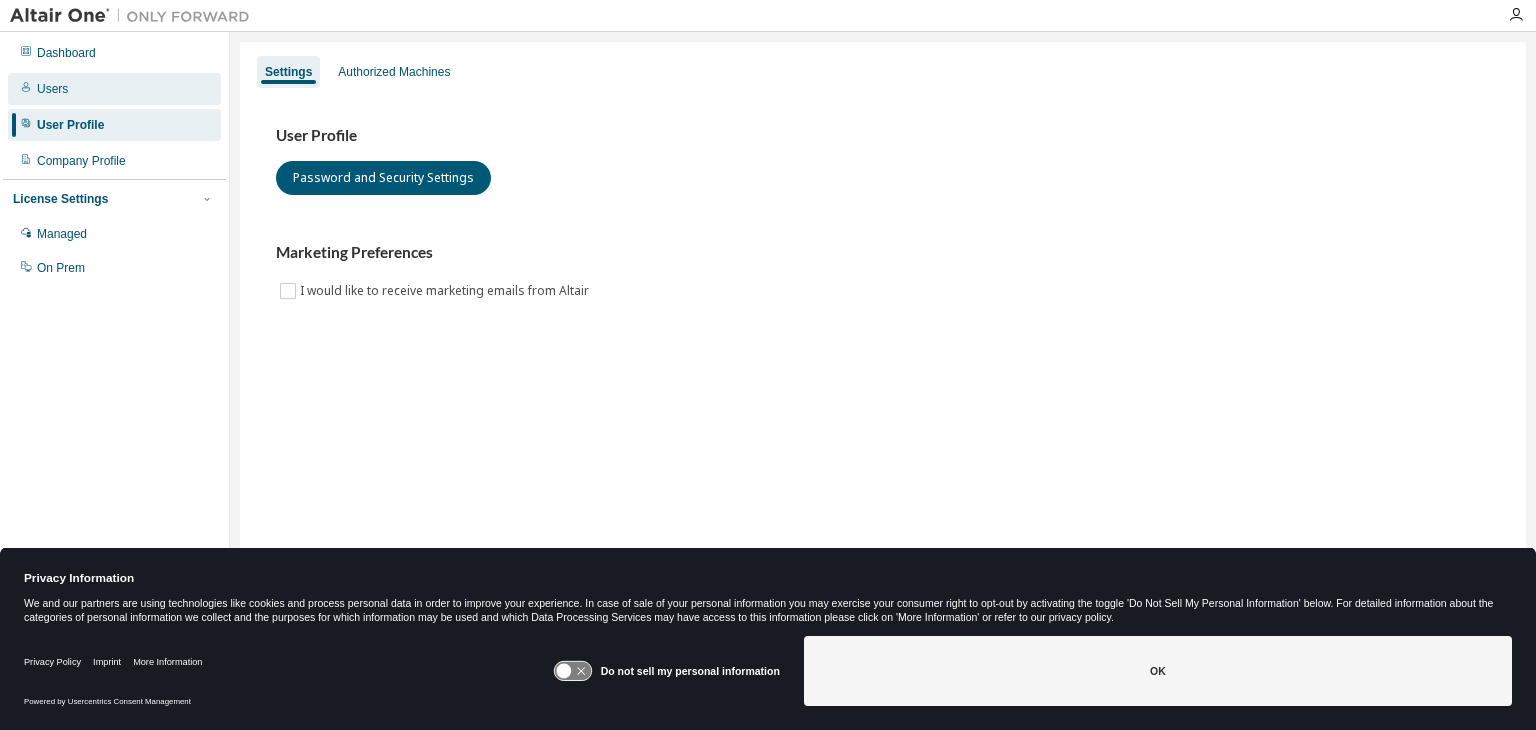 click on "Users" at bounding box center [114, 89] 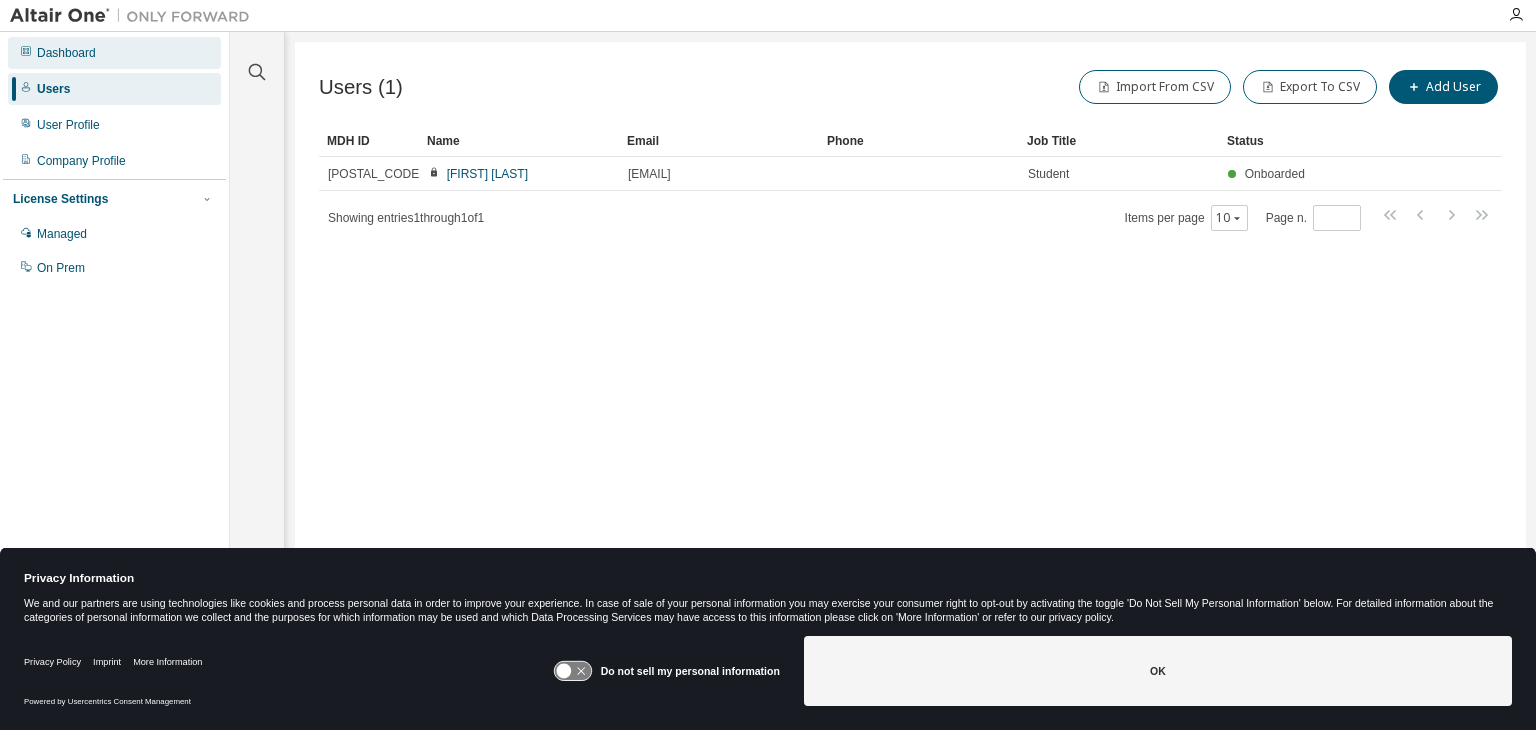 click on "Dashboard" at bounding box center (114, 53) 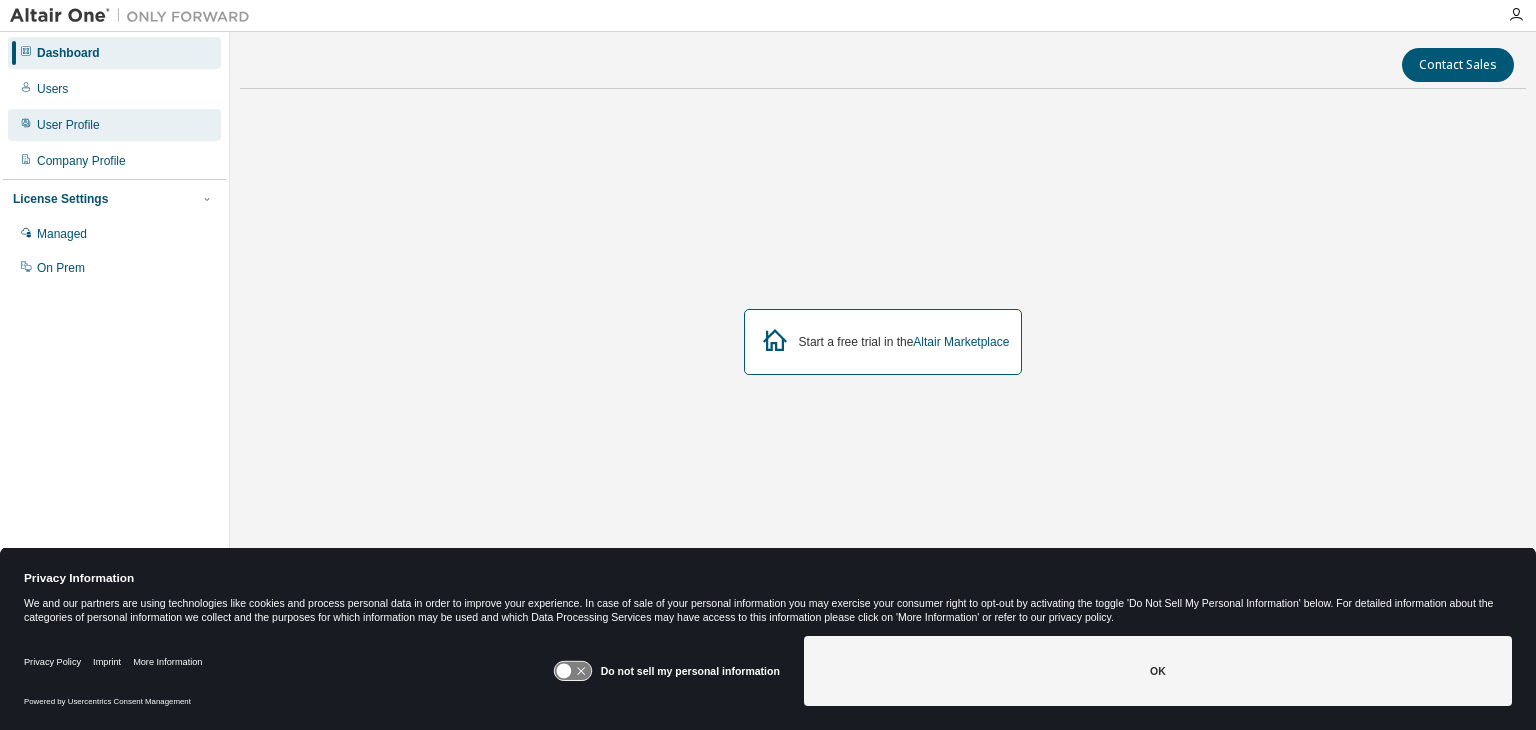 click on "User Profile" at bounding box center (114, 125) 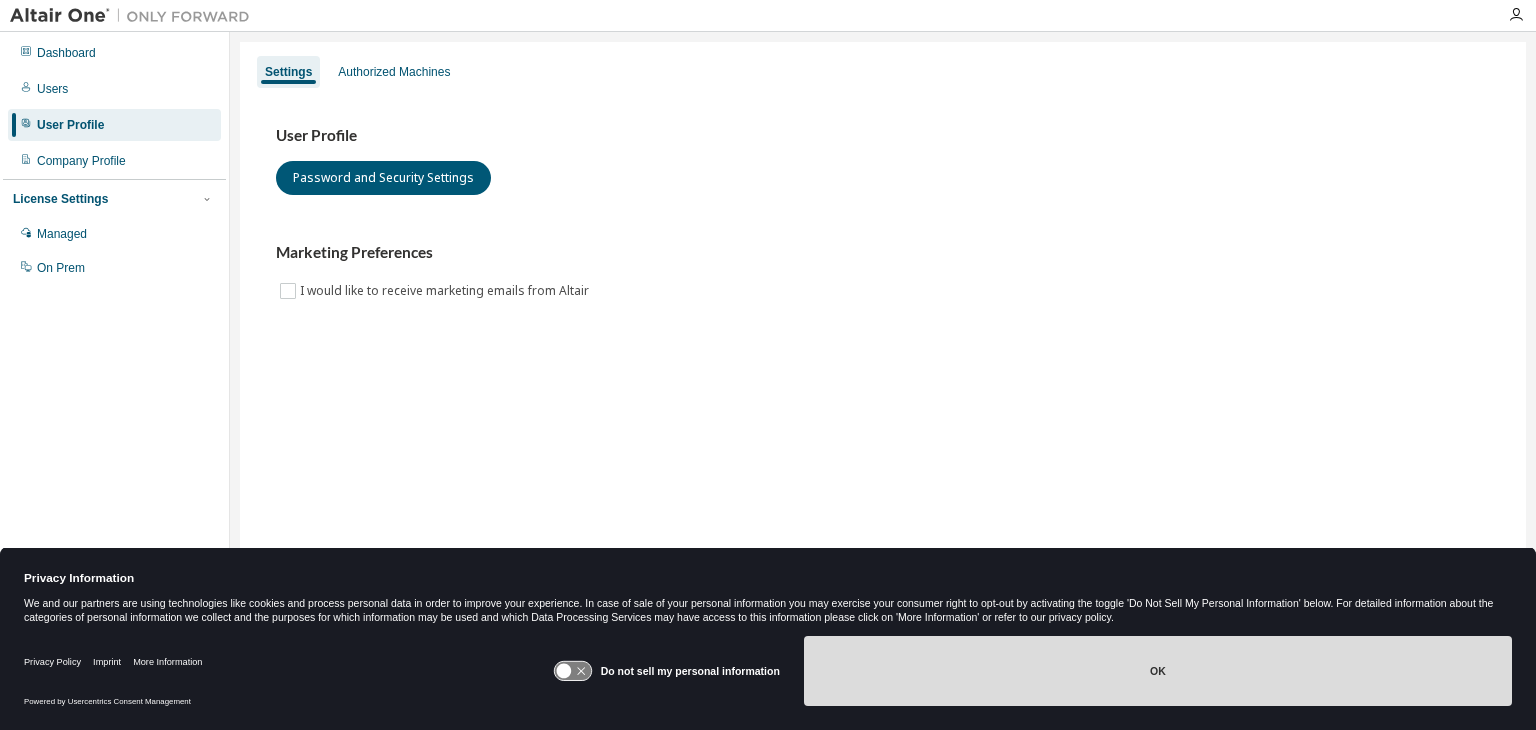 click on "OK" at bounding box center (1158, 671) 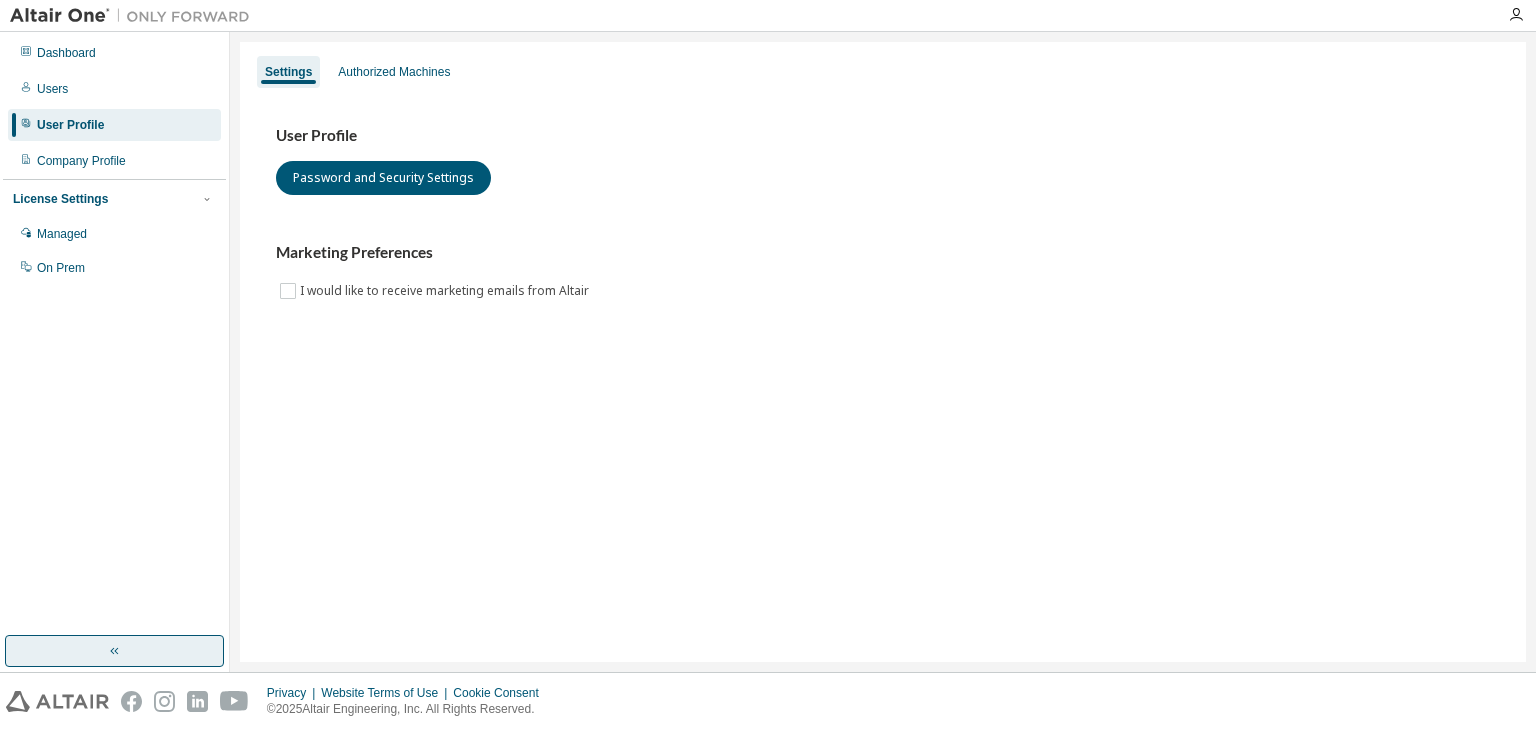 click at bounding box center (114, 651) 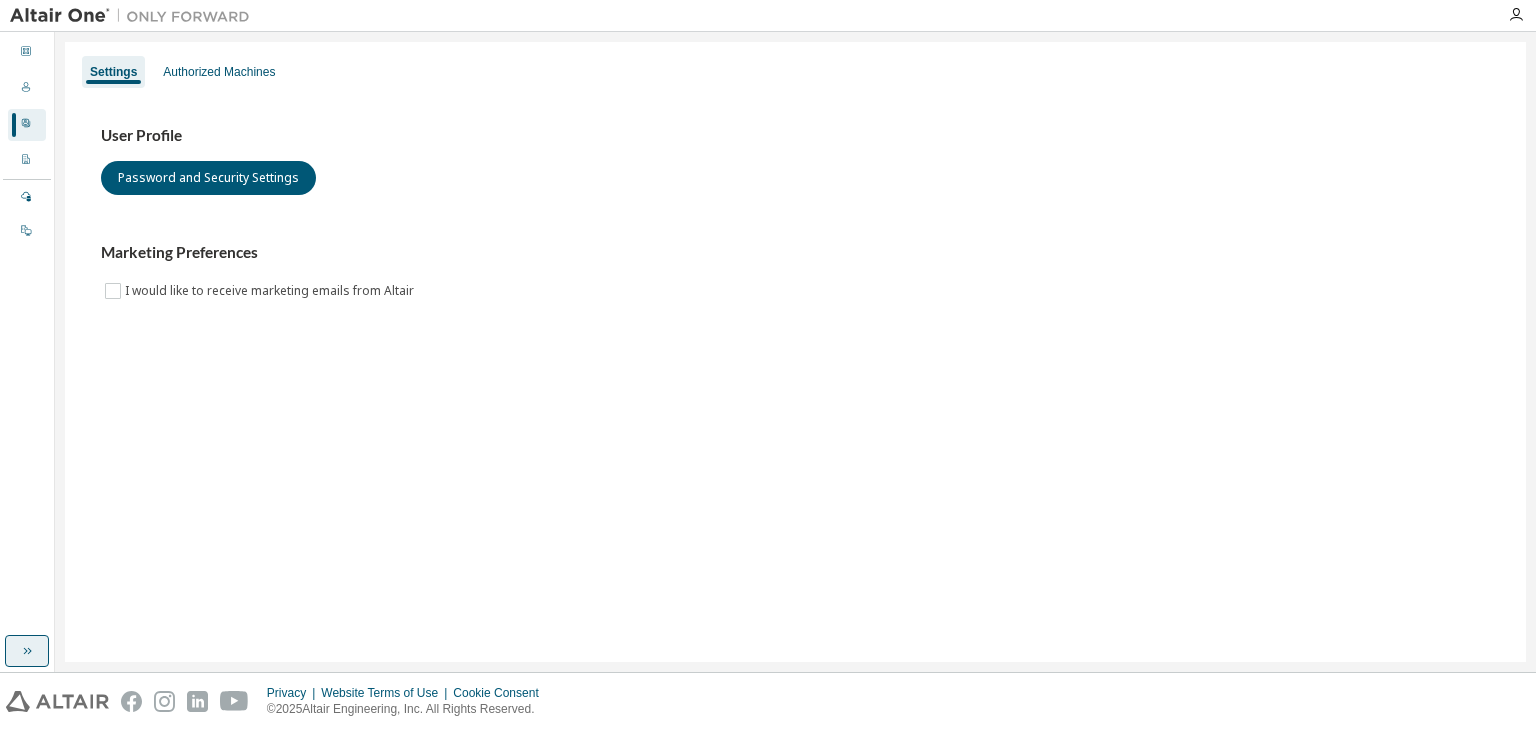 click at bounding box center (27, 651) 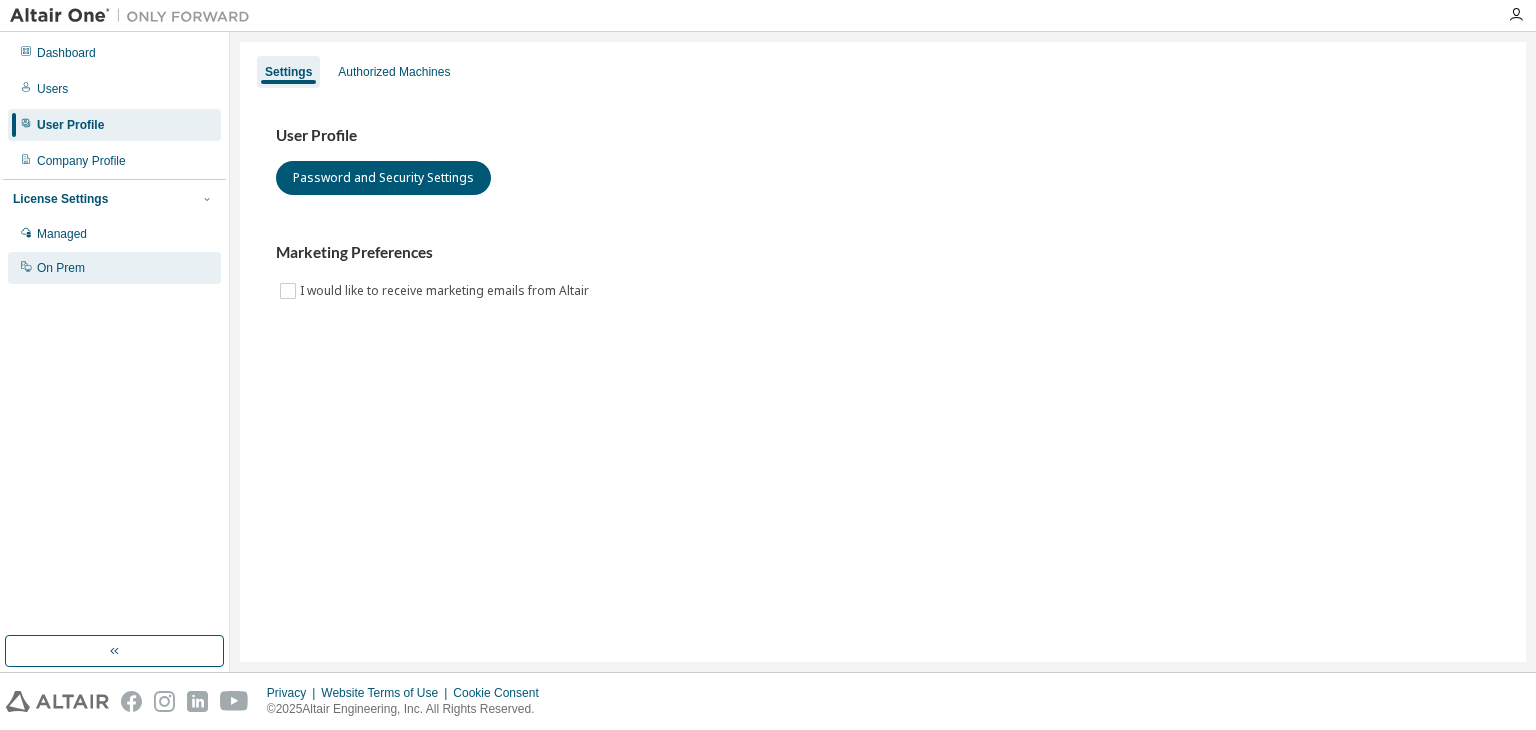 click on "On Prem" at bounding box center (114, 268) 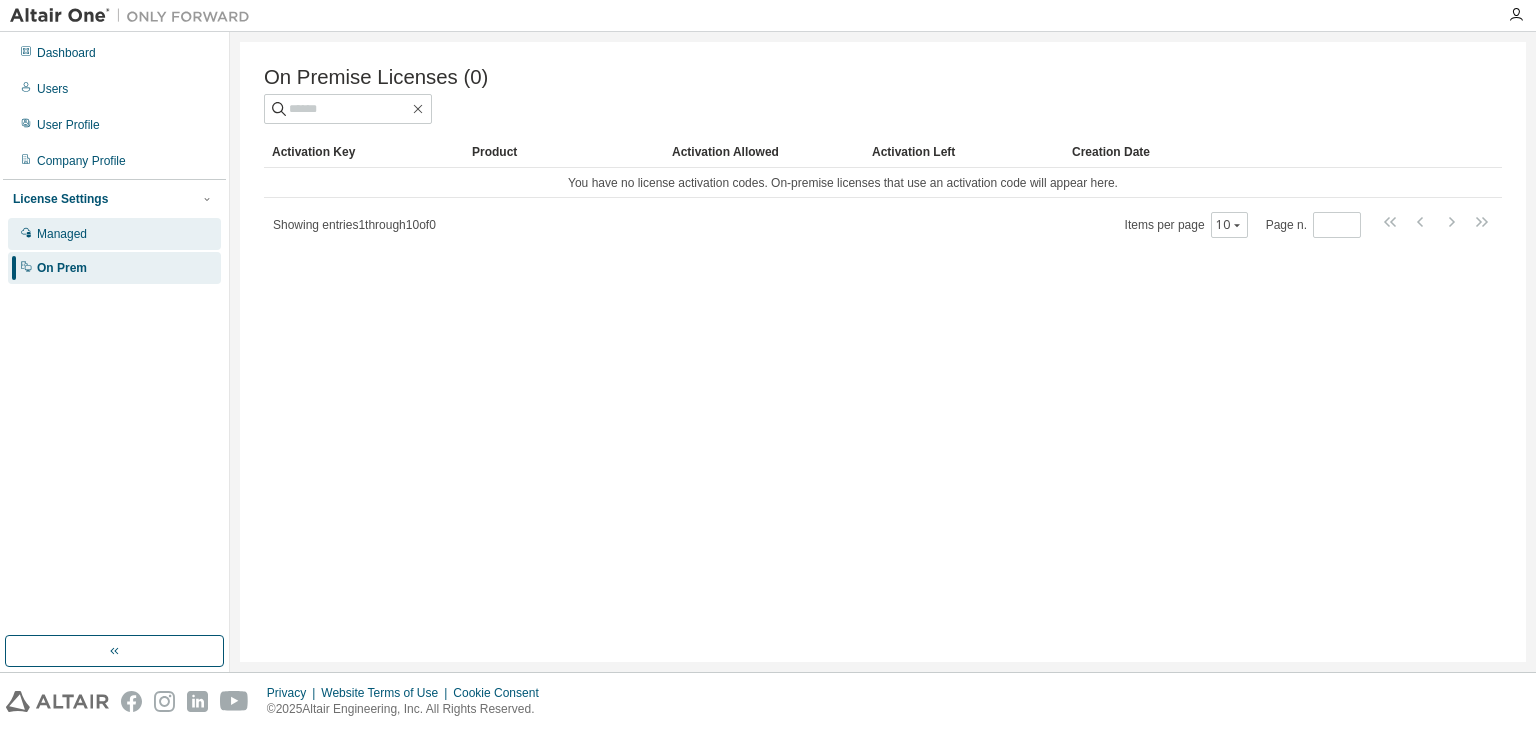 click on "Managed" at bounding box center [114, 234] 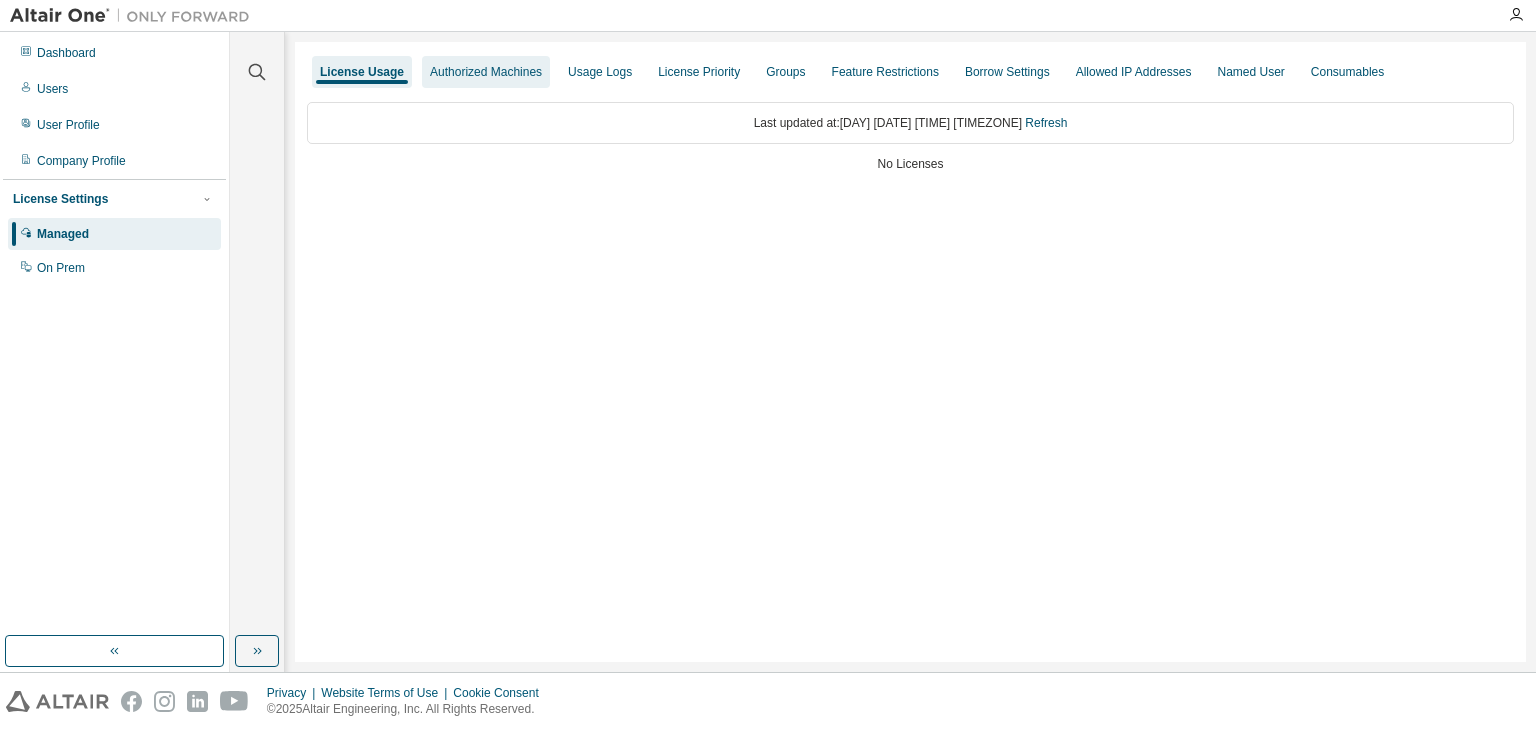 click on "Authorized Machines" at bounding box center (486, 72) 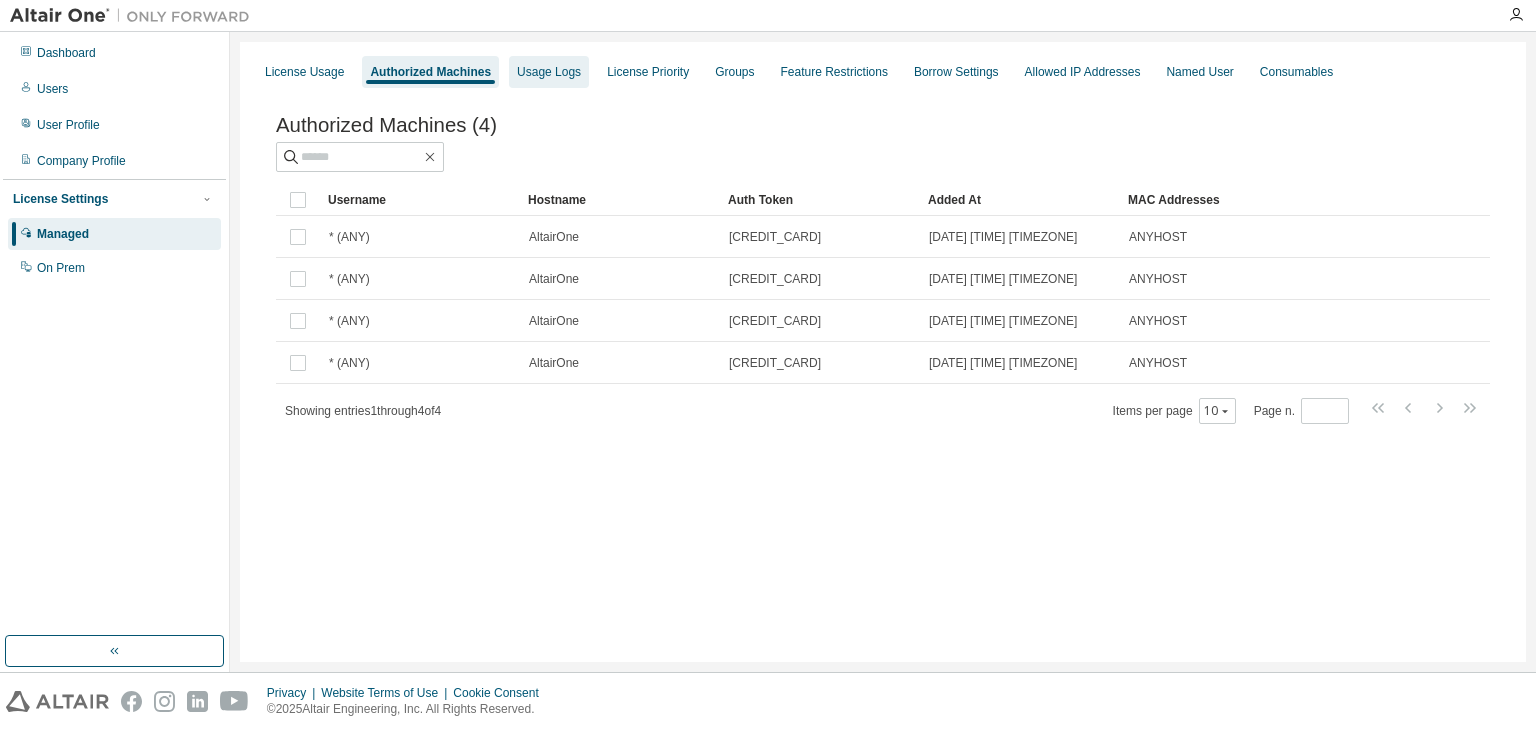click on "Usage Logs" at bounding box center (549, 72) 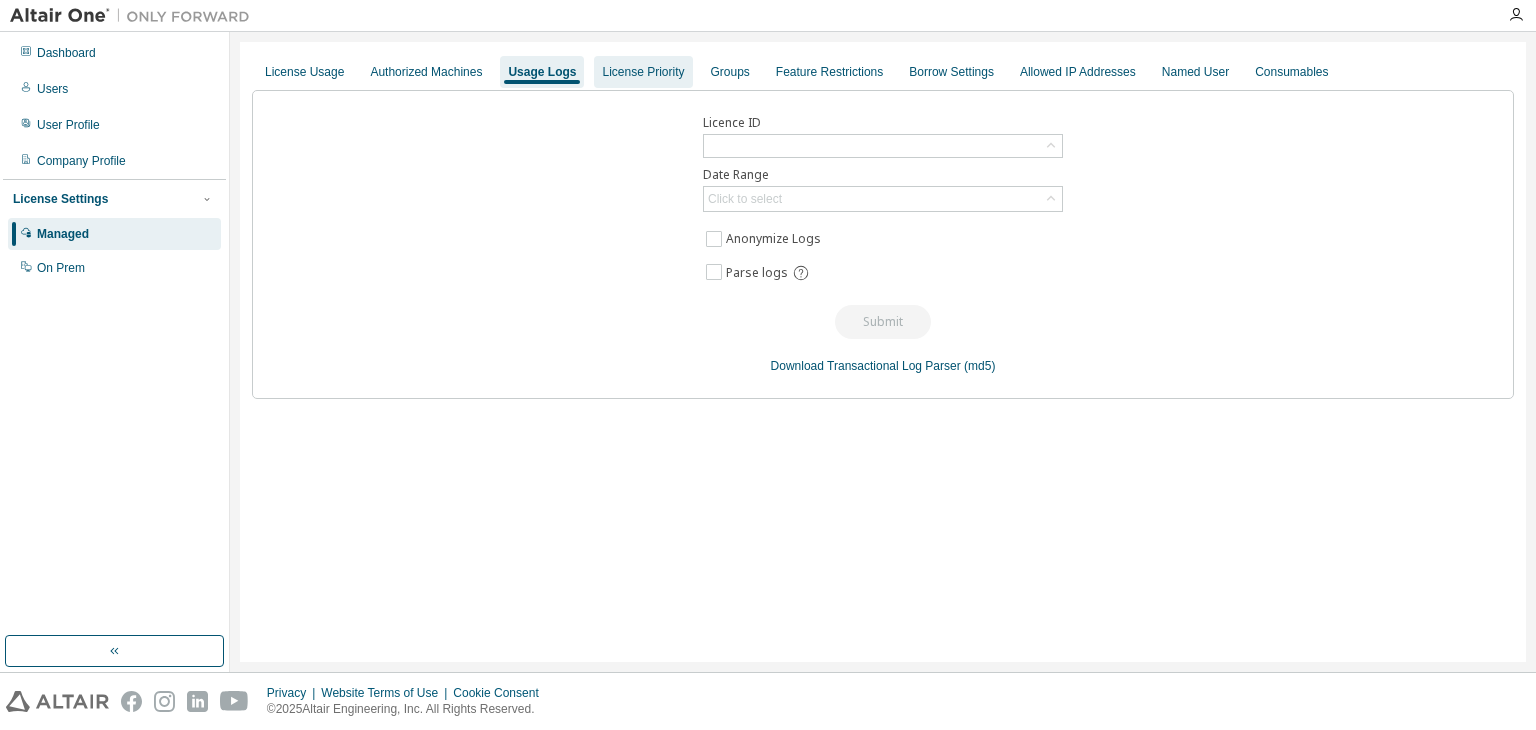 click on "License Priority" at bounding box center (643, 72) 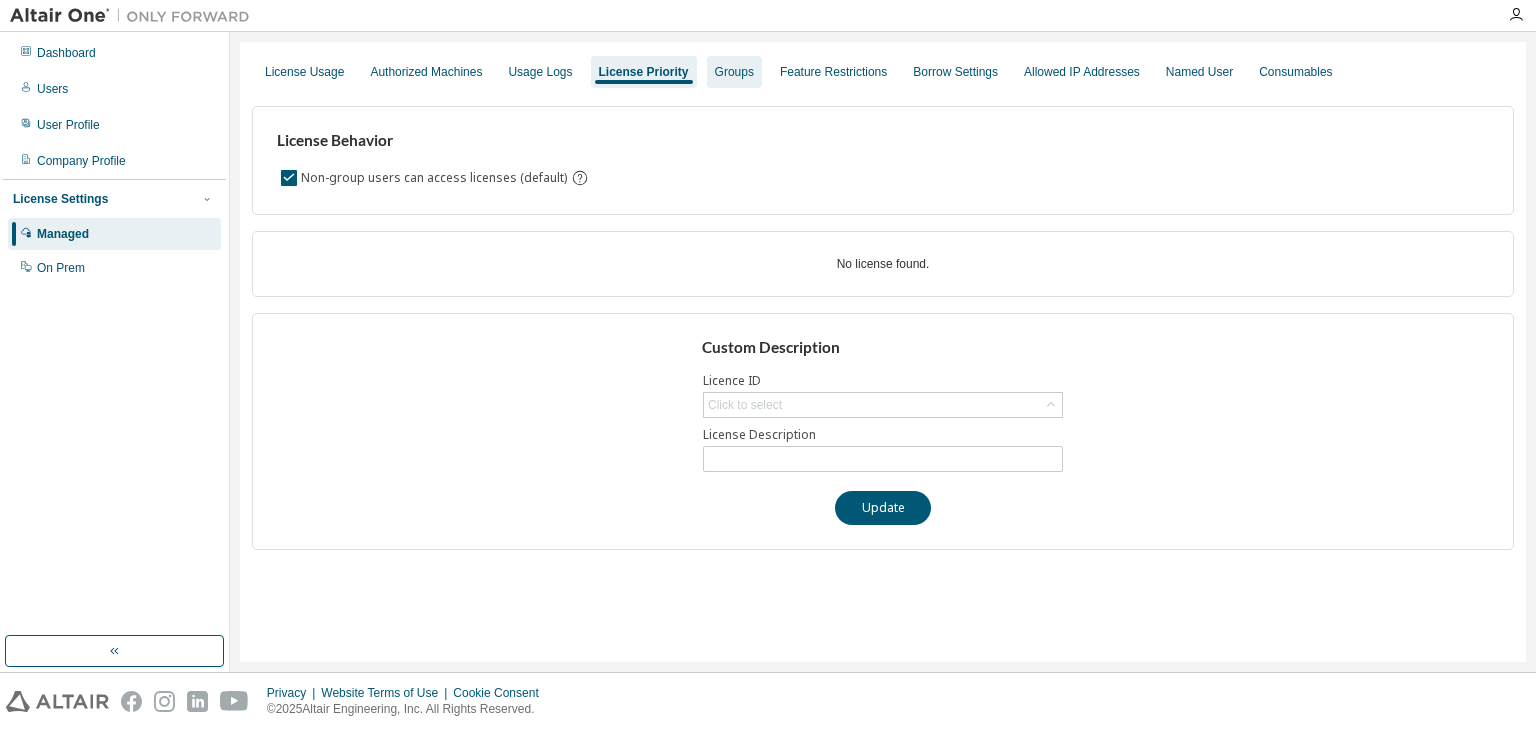 click on "Groups" at bounding box center [734, 72] 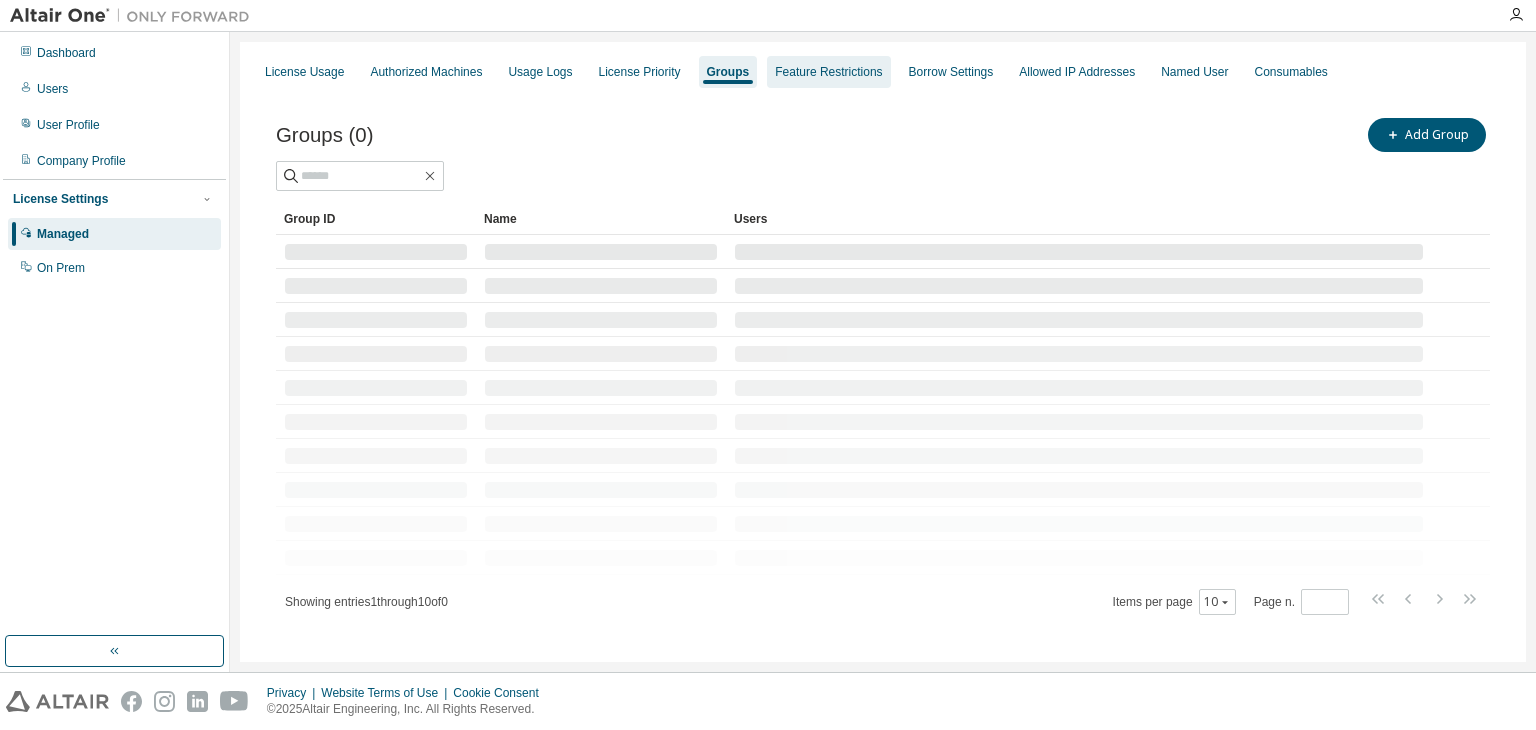 click on "Feature Restrictions" at bounding box center [828, 72] 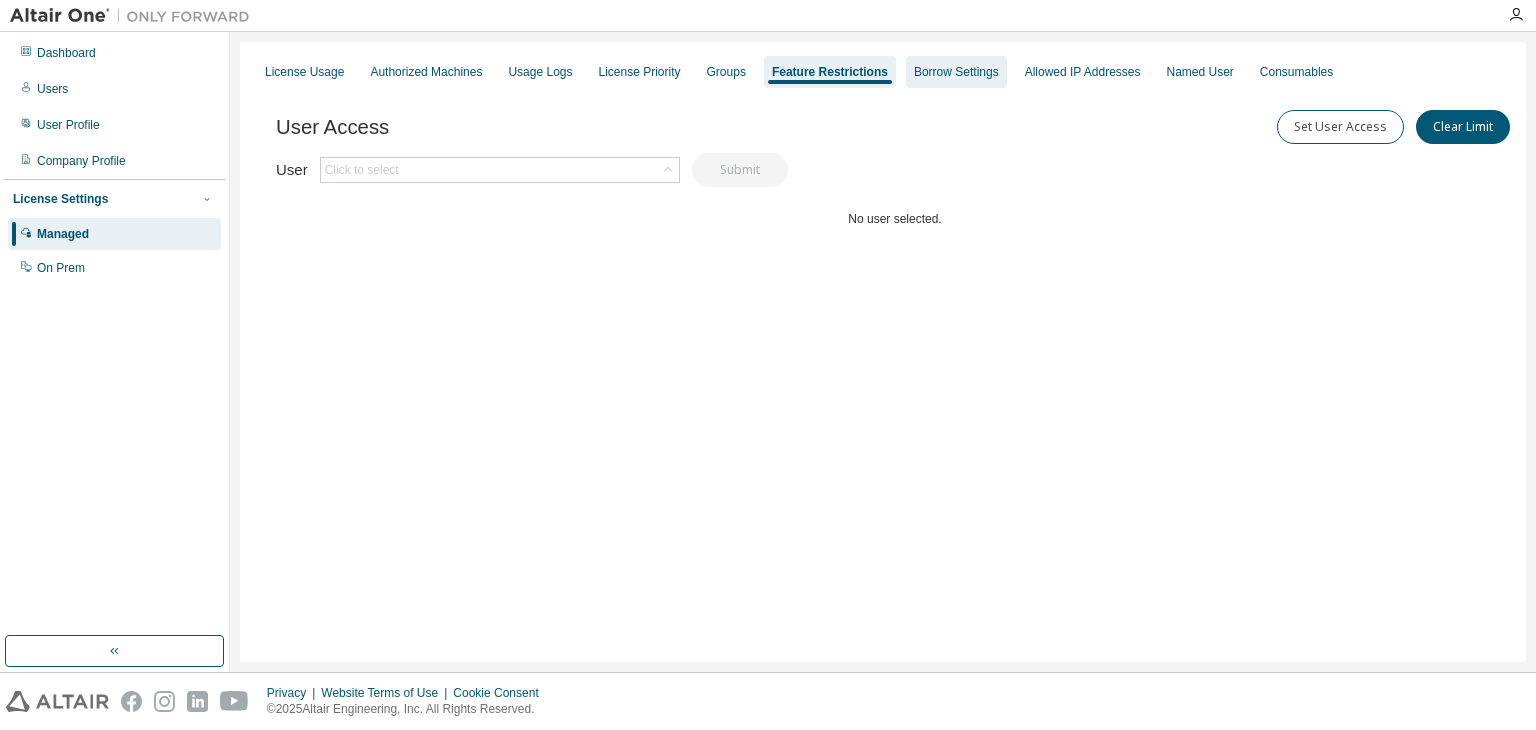 click on "Borrow Settings" at bounding box center (956, 72) 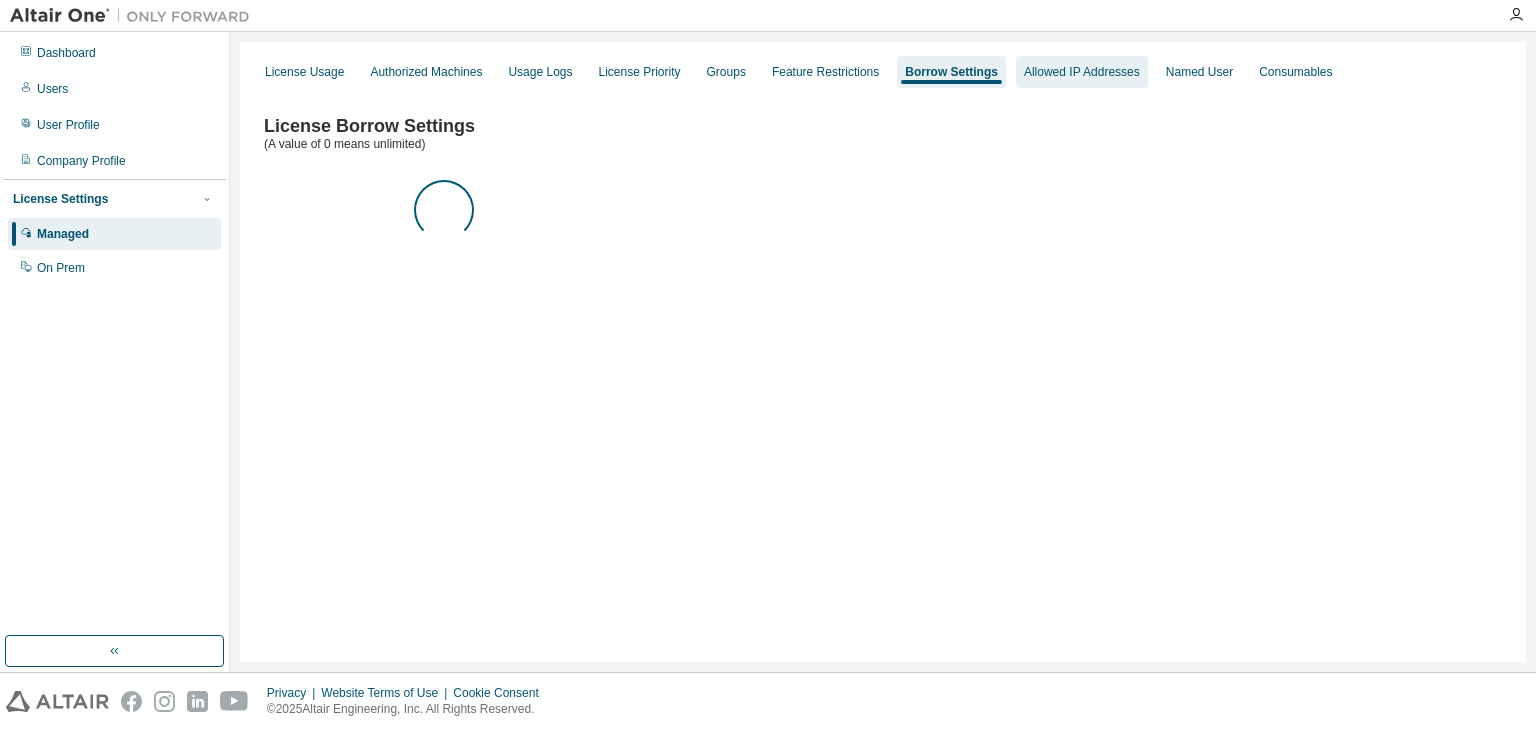 click on "Allowed IP Addresses" at bounding box center (1082, 72) 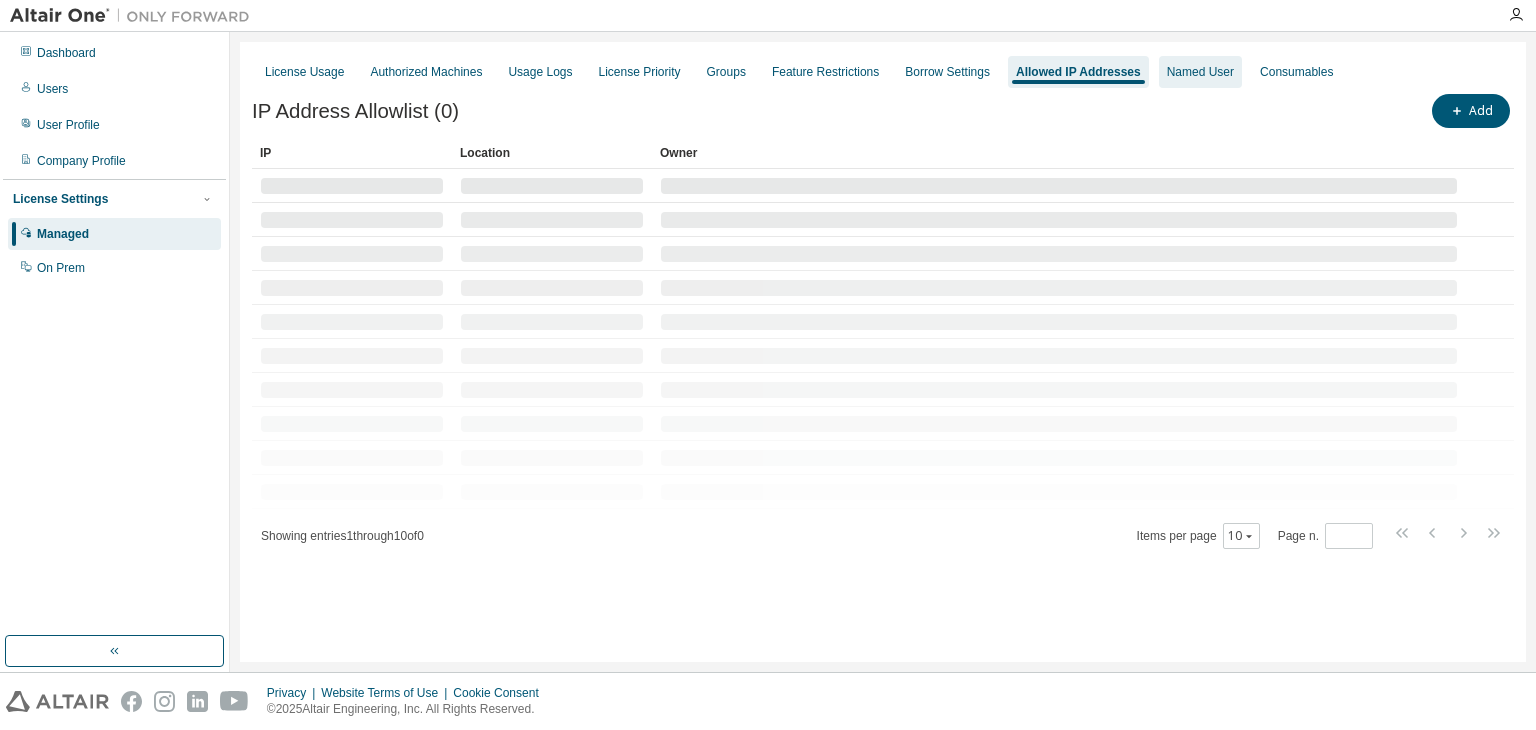 click on "Named User" at bounding box center (1200, 72) 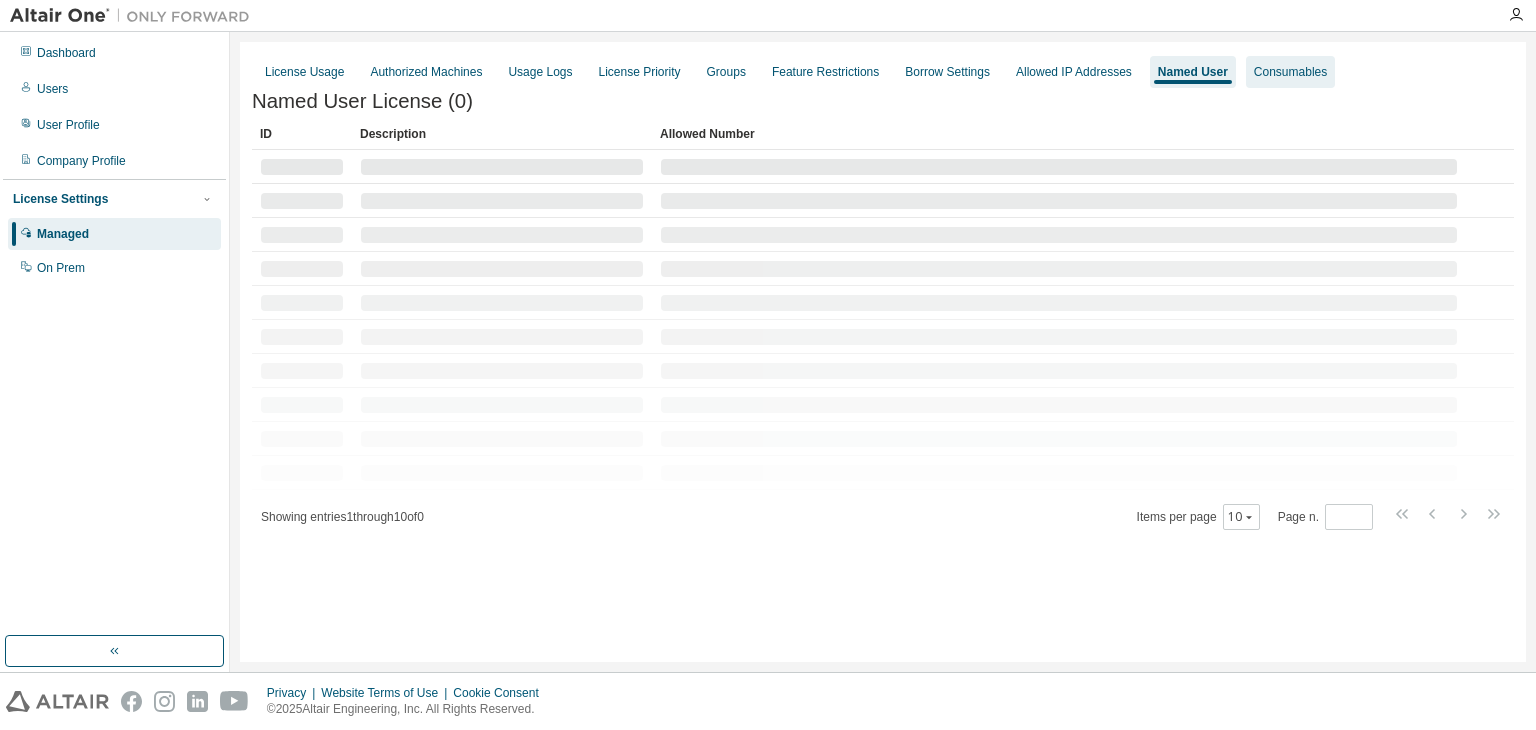 click on "Consumables" at bounding box center [1290, 72] 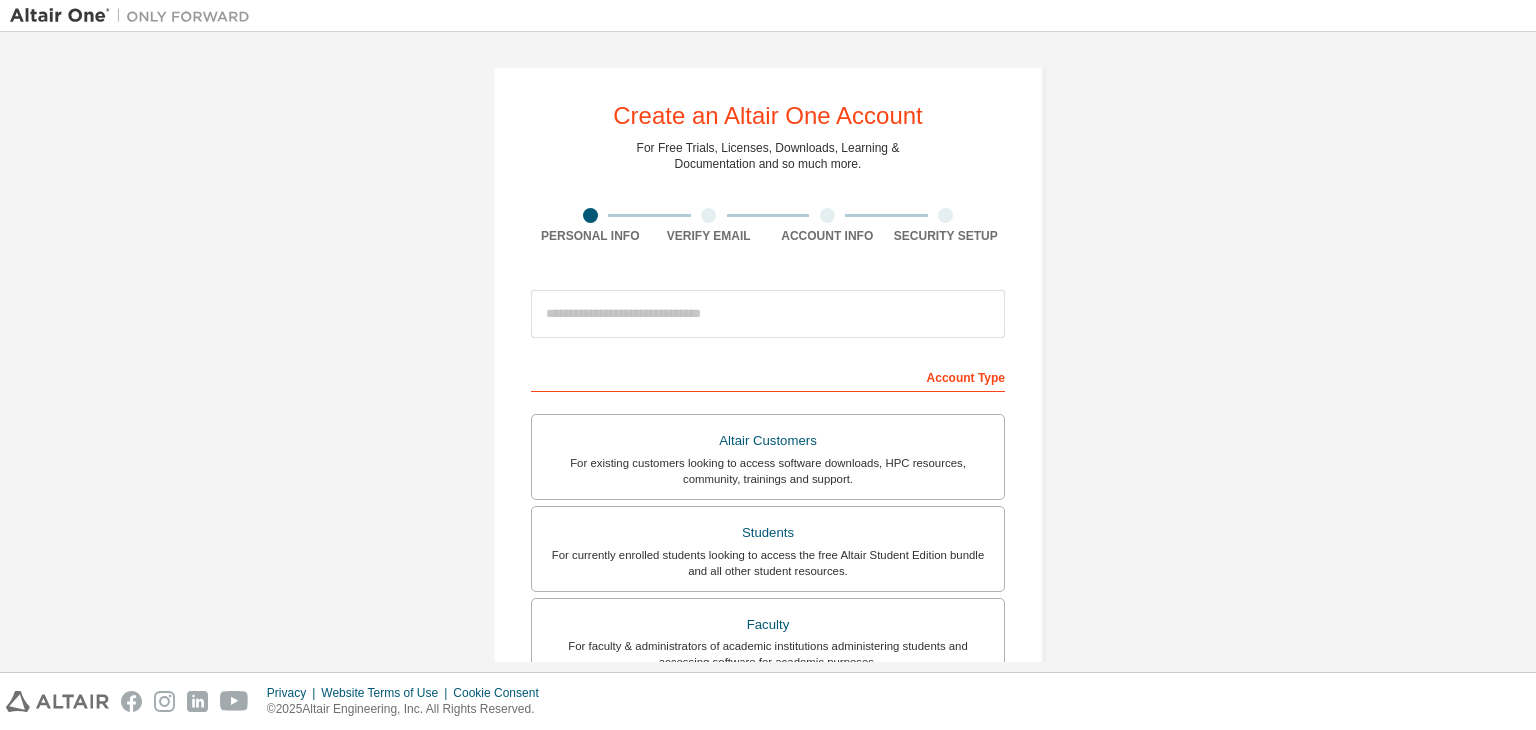 scroll, scrollTop: 0, scrollLeft: 0, axis: both 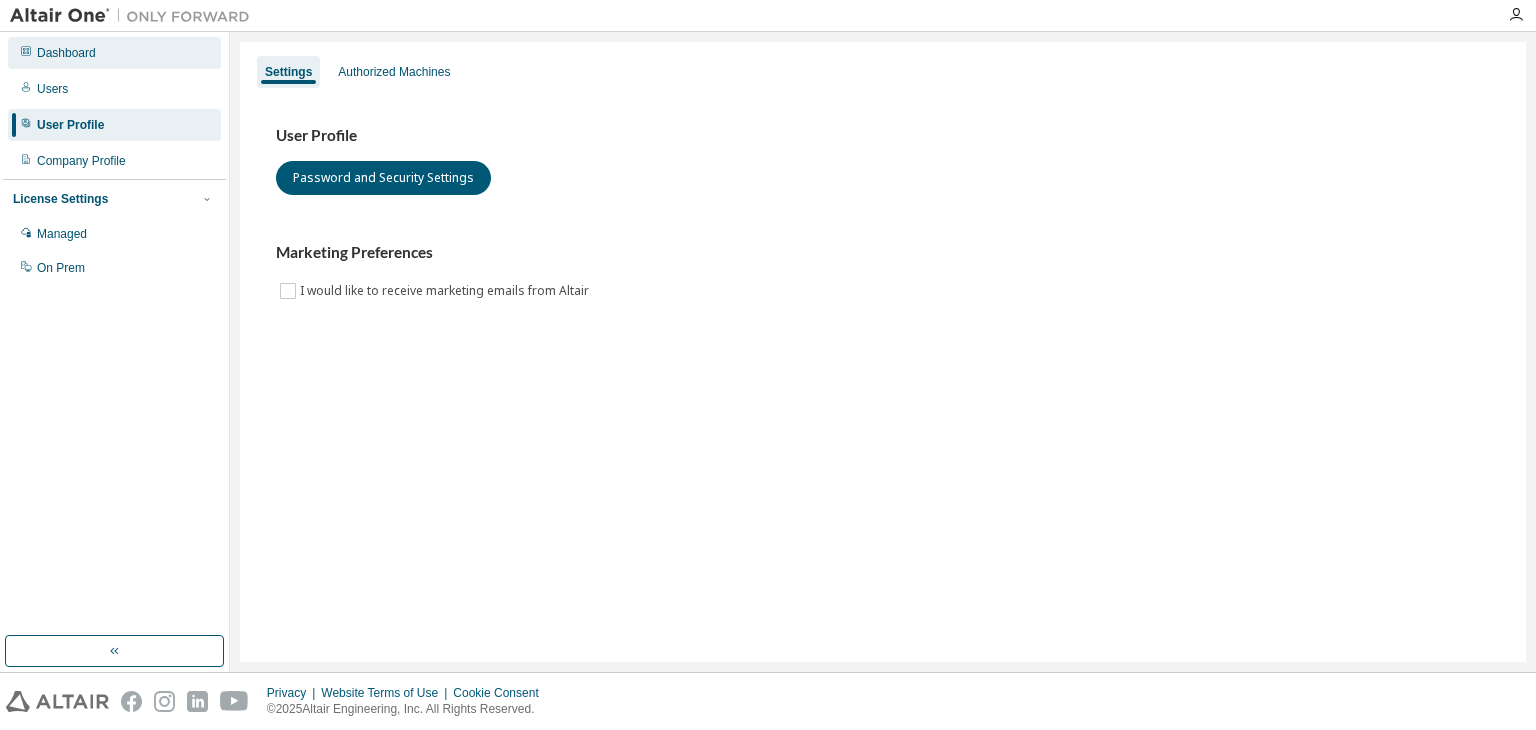 click on "Dashboard" at bounding box center [114, 53] 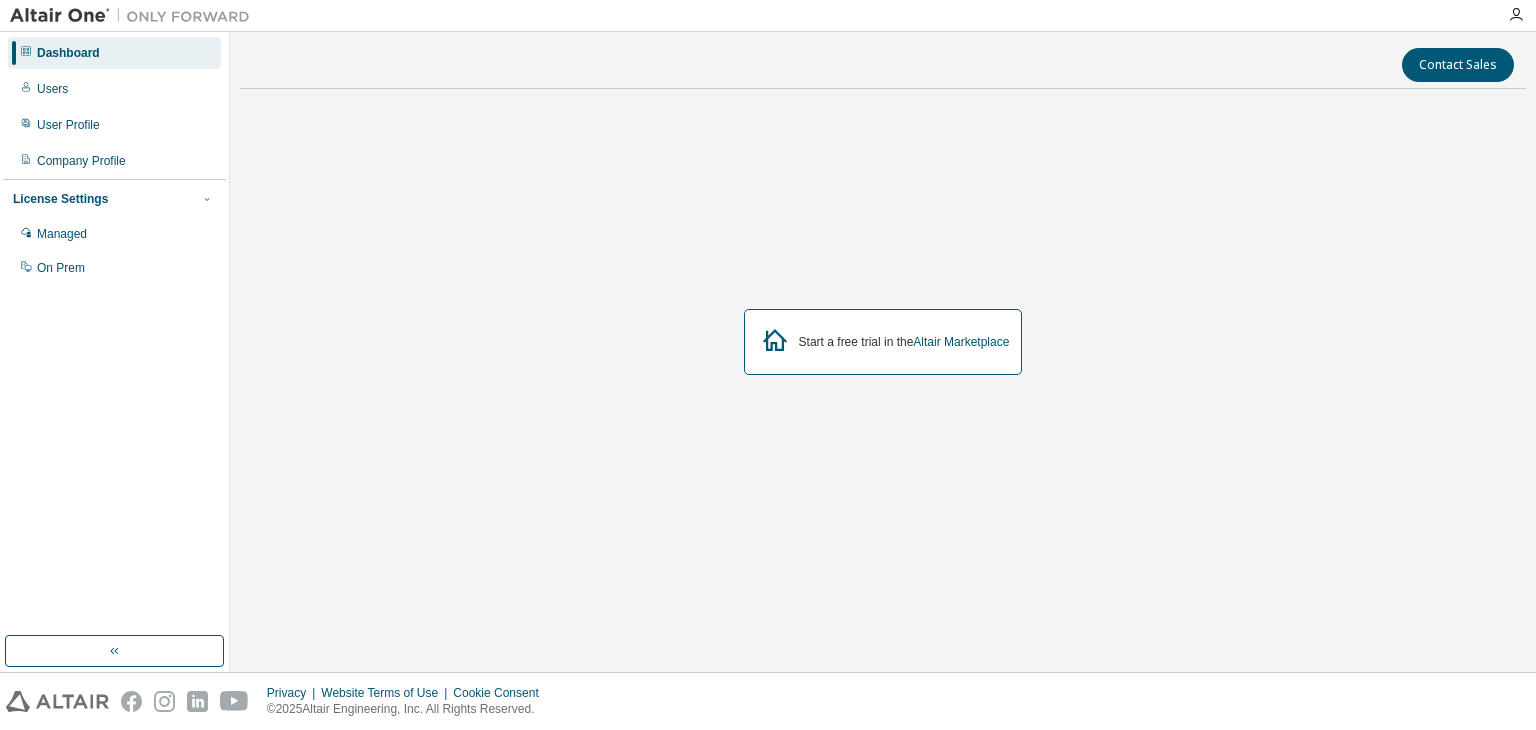 click at bounding box center (768, 16) 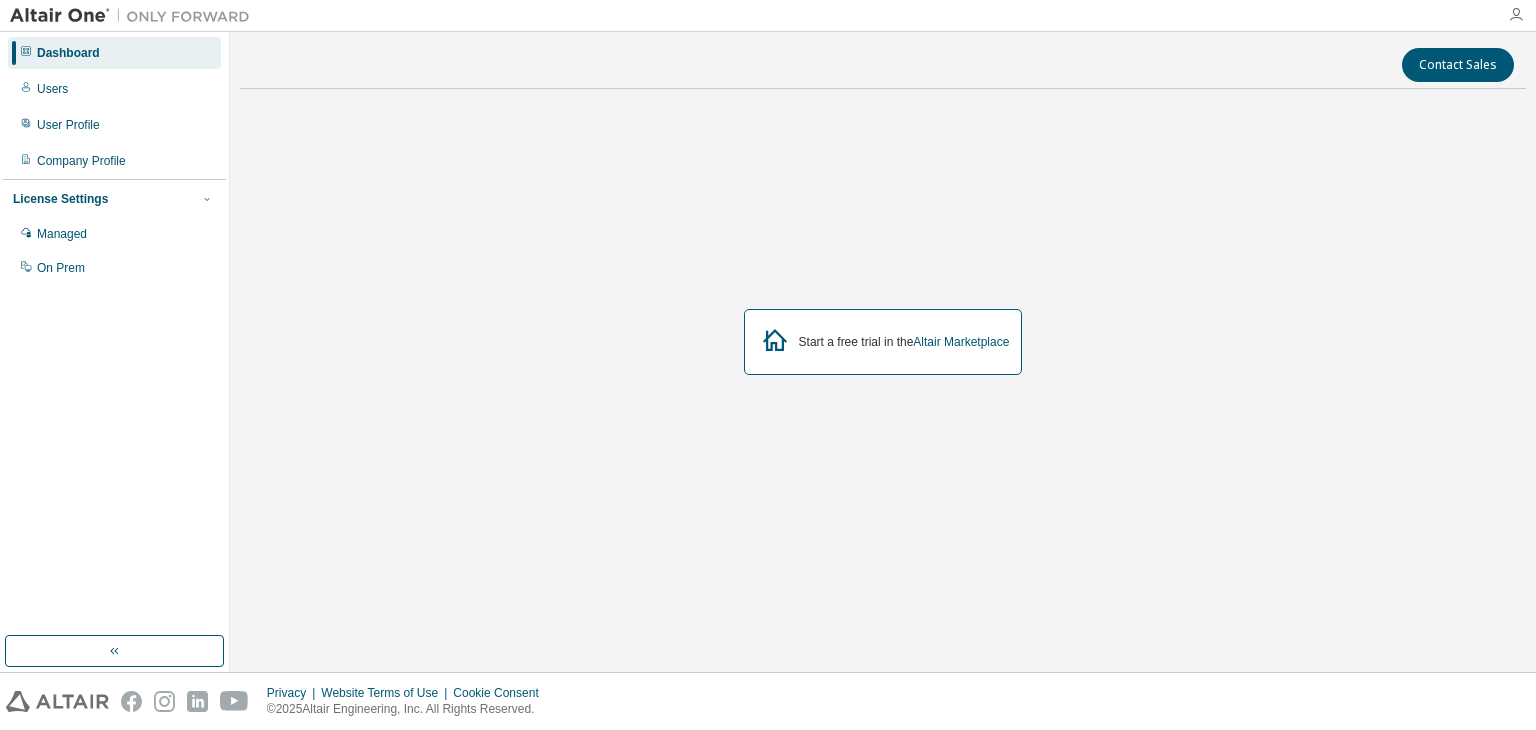 click at bounding box center [1516, 15] 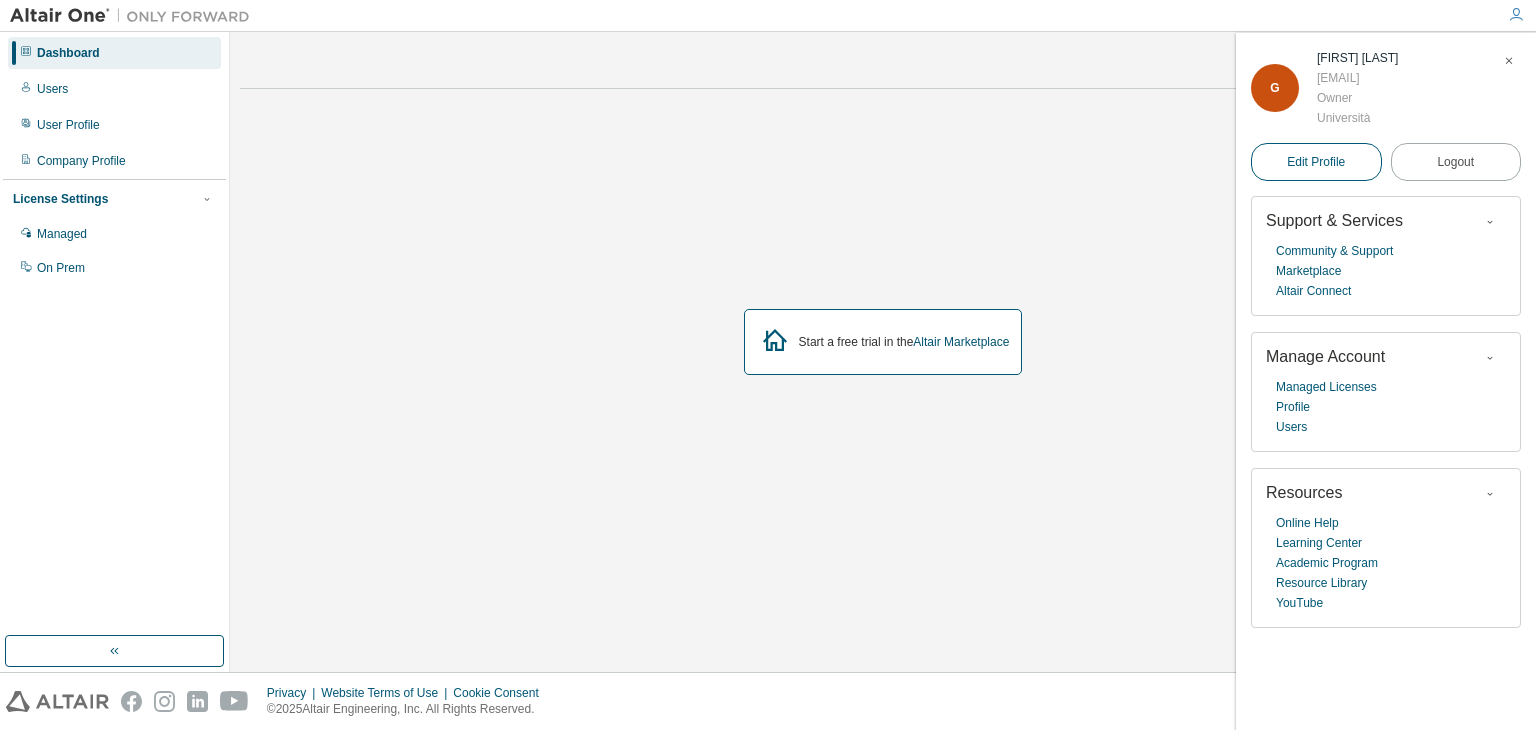 click on "Edit Profile" at bounding box center (1316, 162) 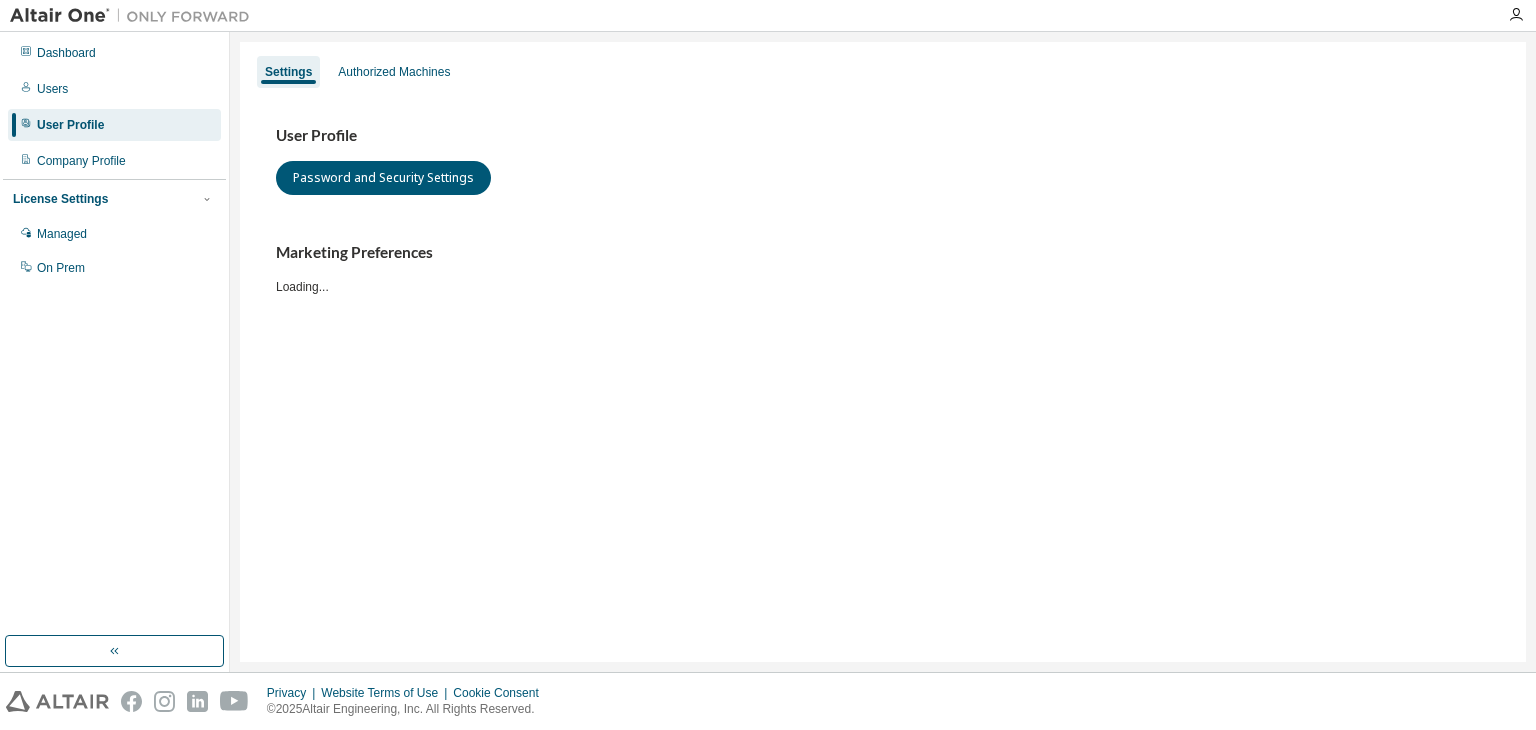 scroll, scrollTop: 0, scrollLeft: 0, axis: both 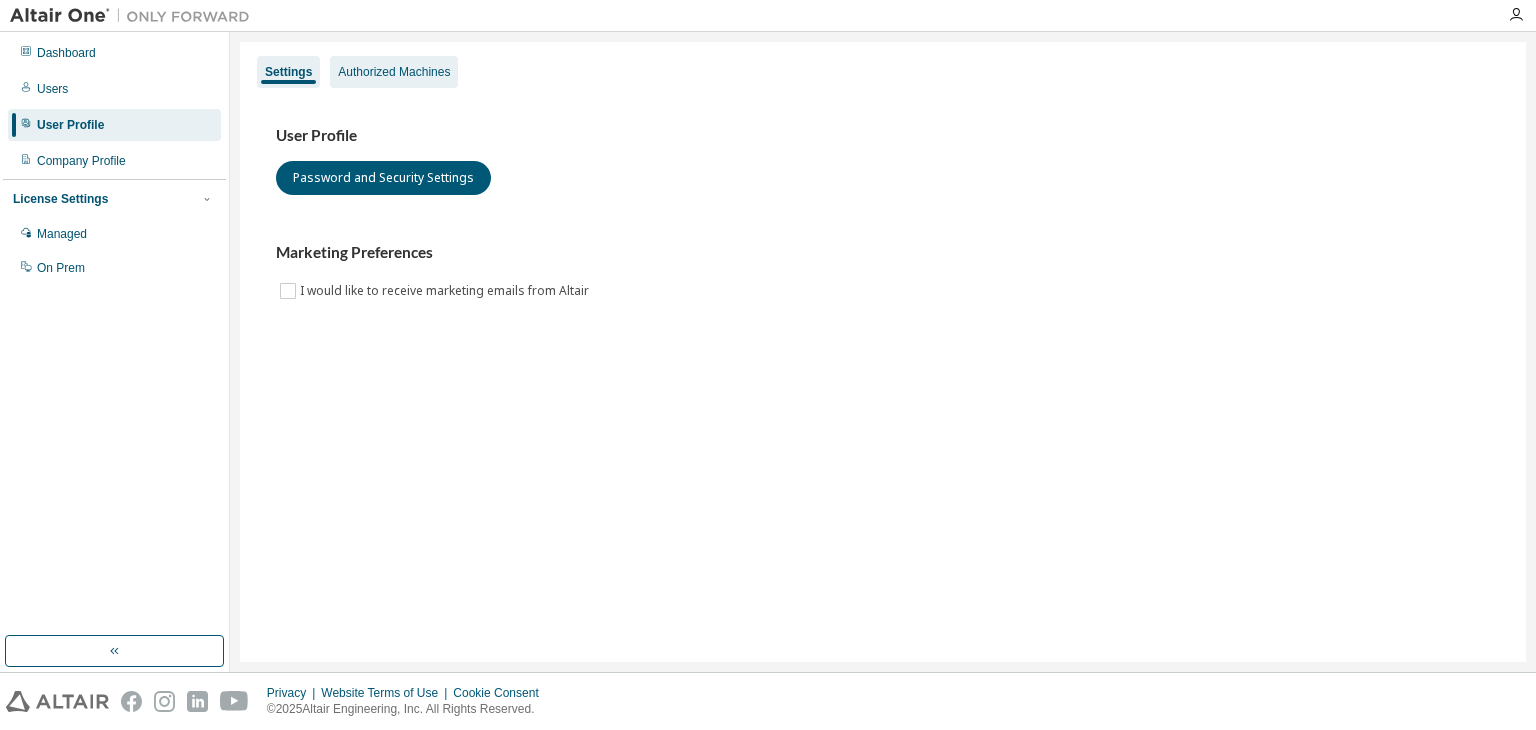 click on "Authorized Machines" at bounding box center (394, 72) 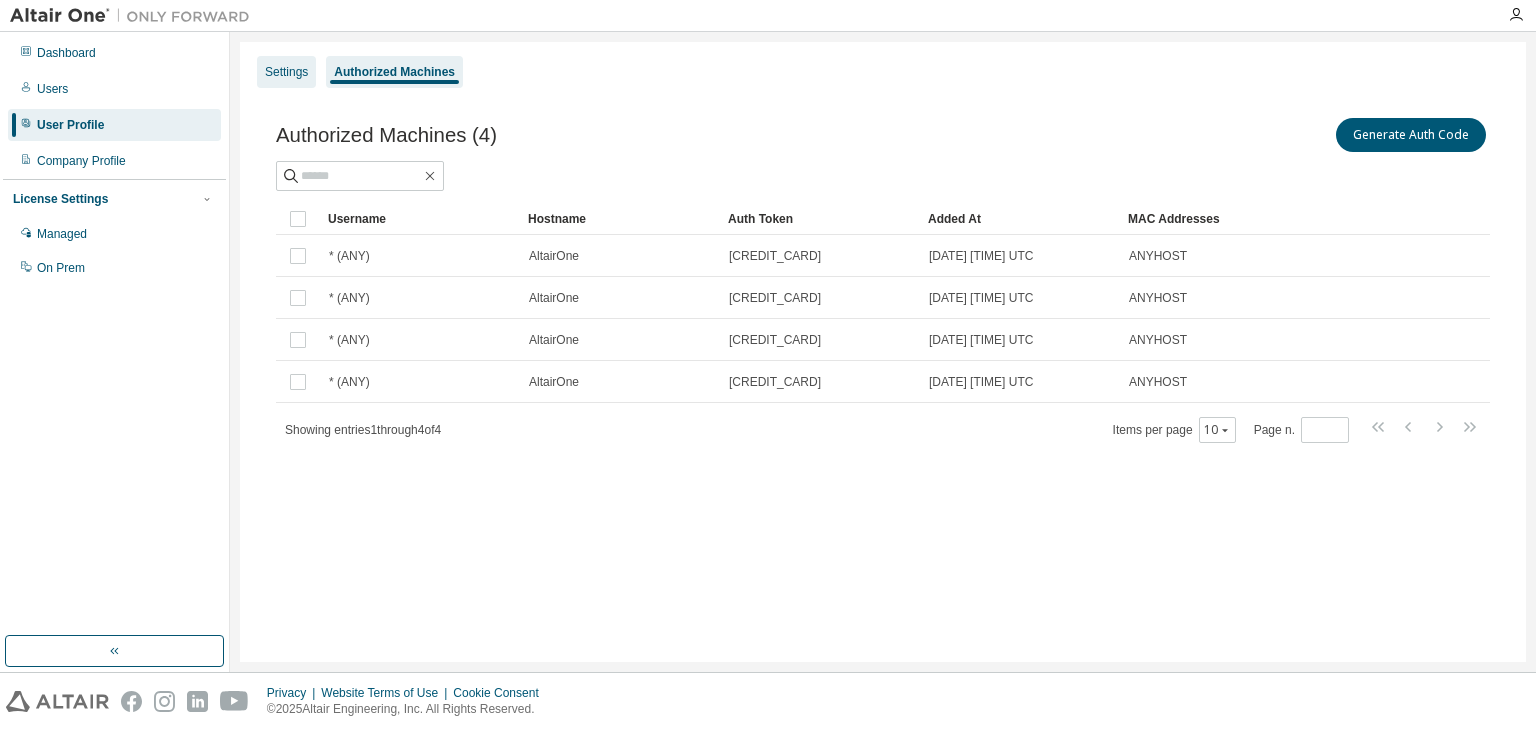 click on "Settings" at bounding box center (286, 72) 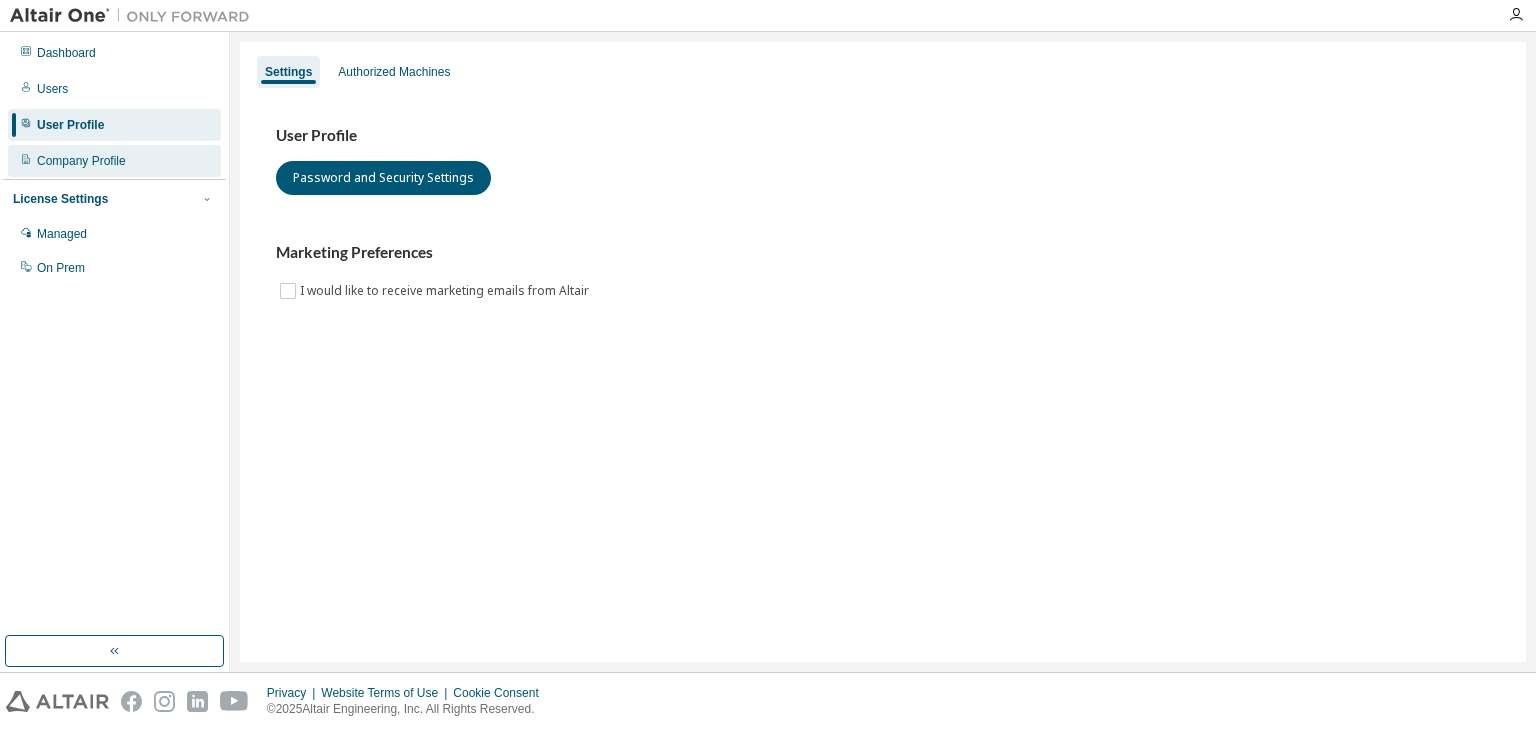 click on "Company Profile" at bounding box center (114, 161) 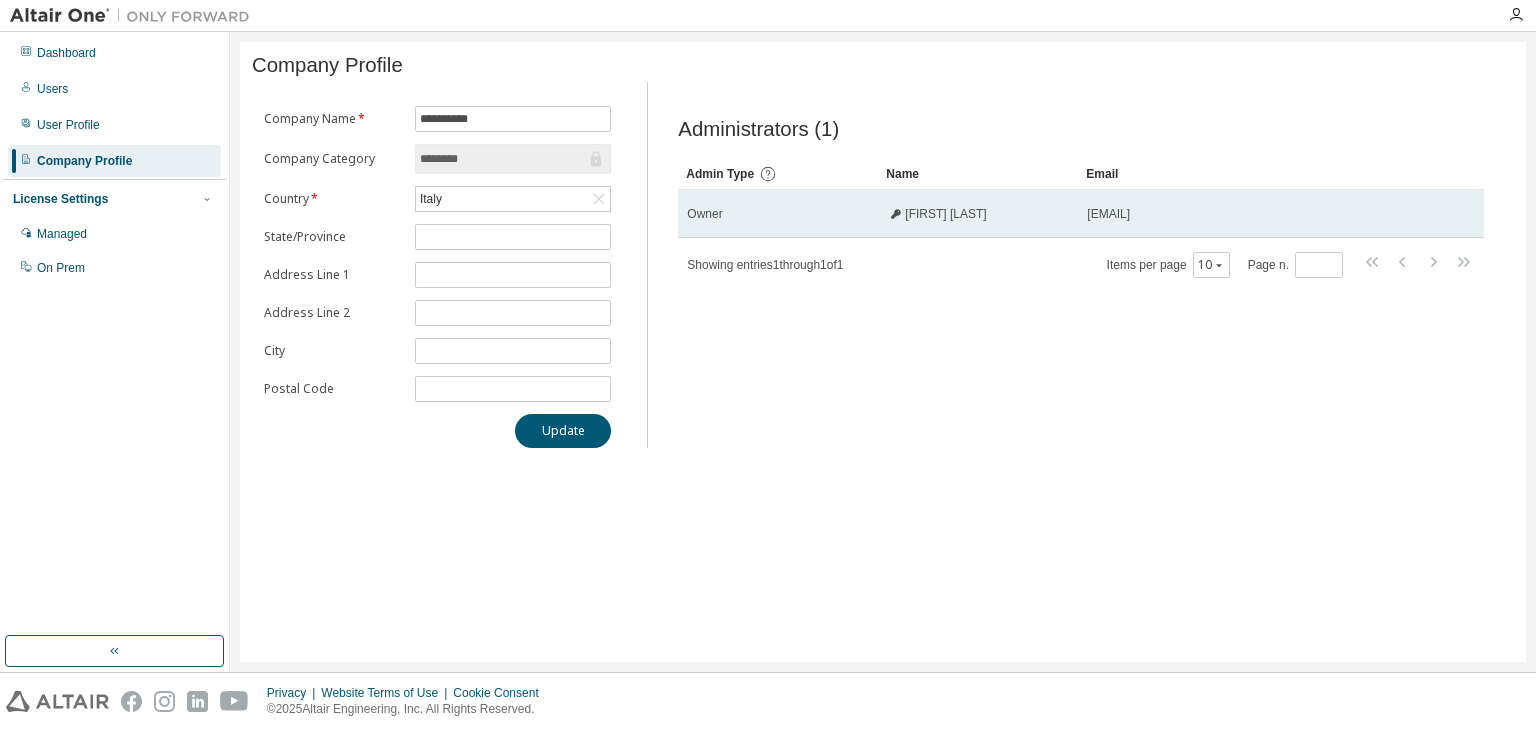 click on "Owner" at bounding box center (778, 214) 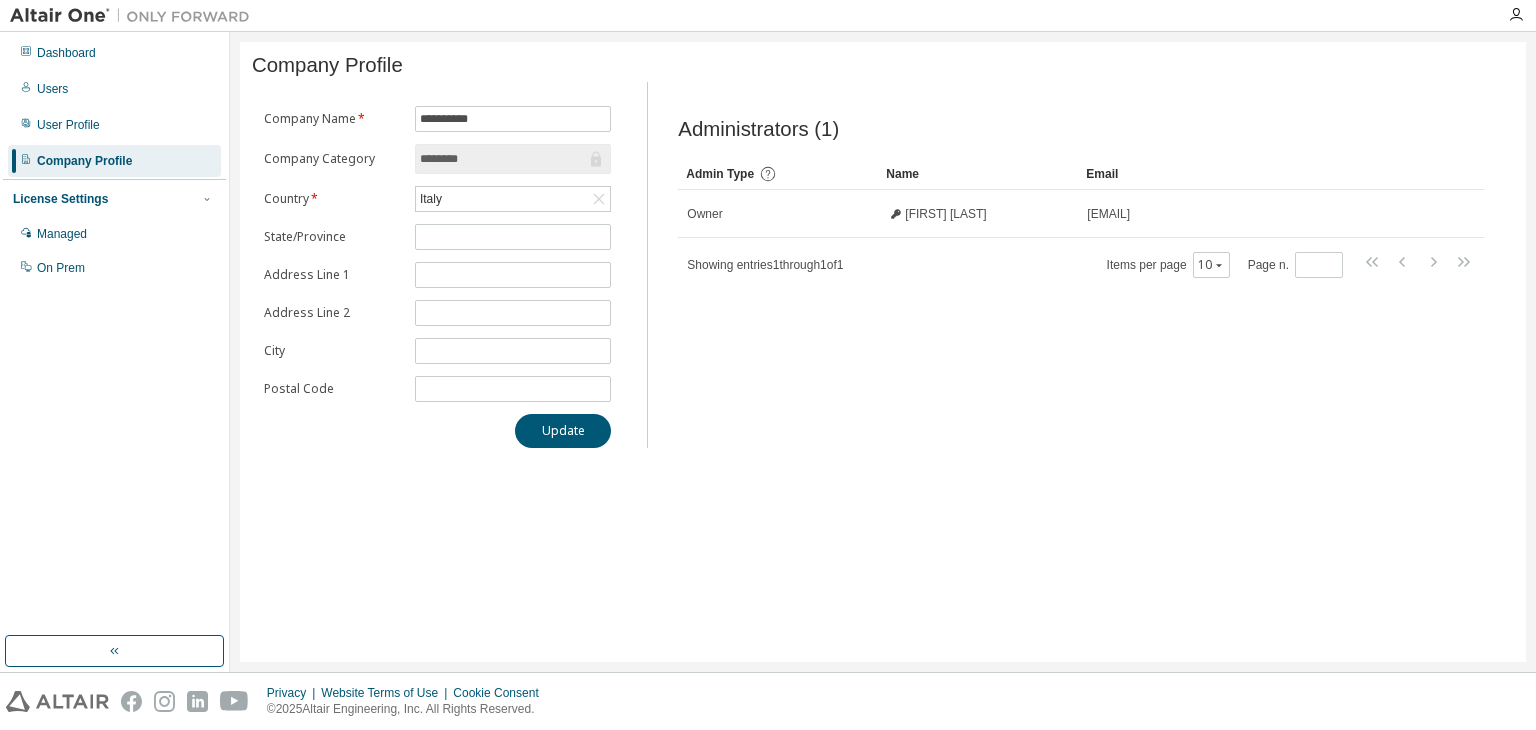 click on "Administrators (1) Clear Load Save Save As Field Operator Value Select filter Select operand Add criteria Search Admin Type Name Email Owner [FIRST] [LAST] [EMAIL] Showing entries  1  through  1  of  1 Items per page 10 Page n. *" at bounding box center (1081, 271) 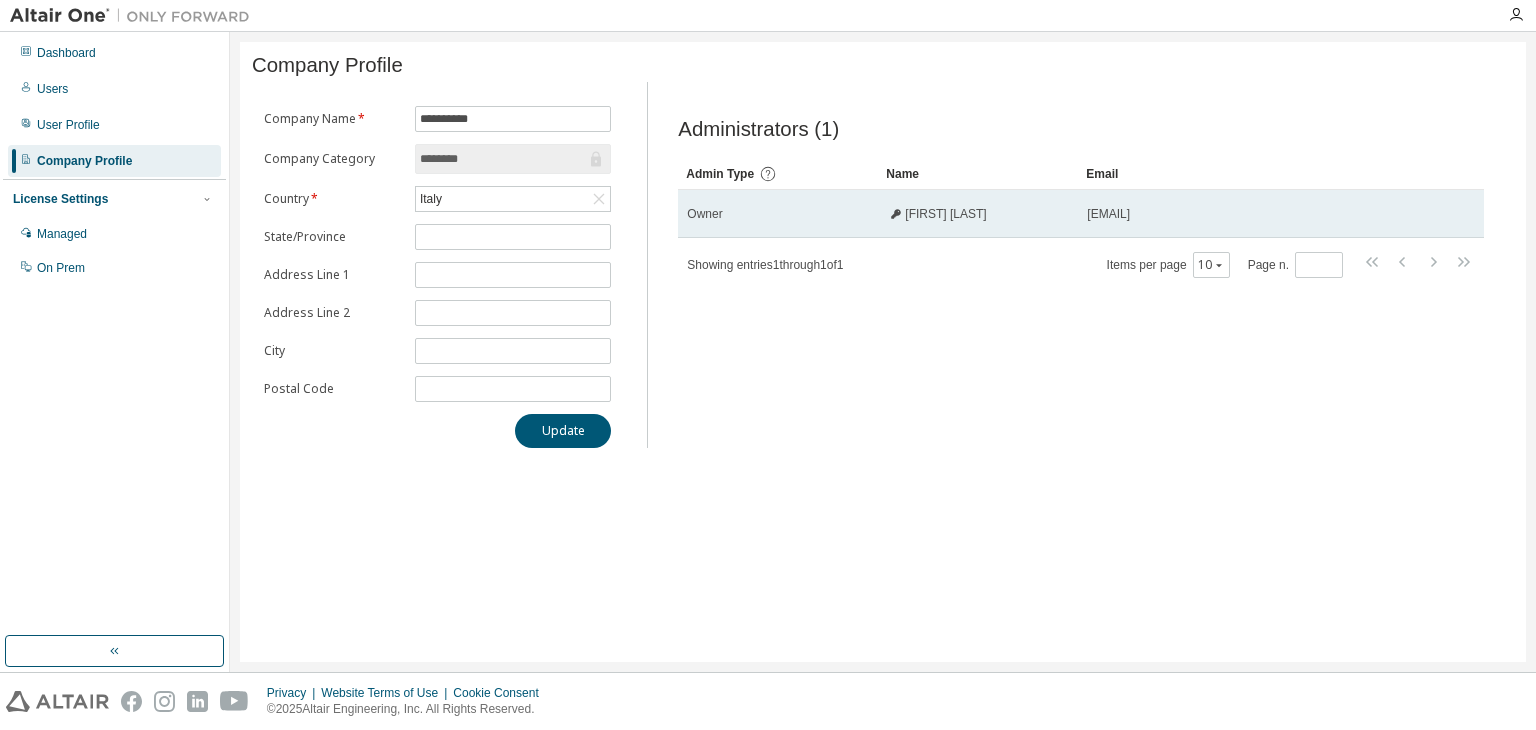 click on "Owner" at bounding box center [778, 214] 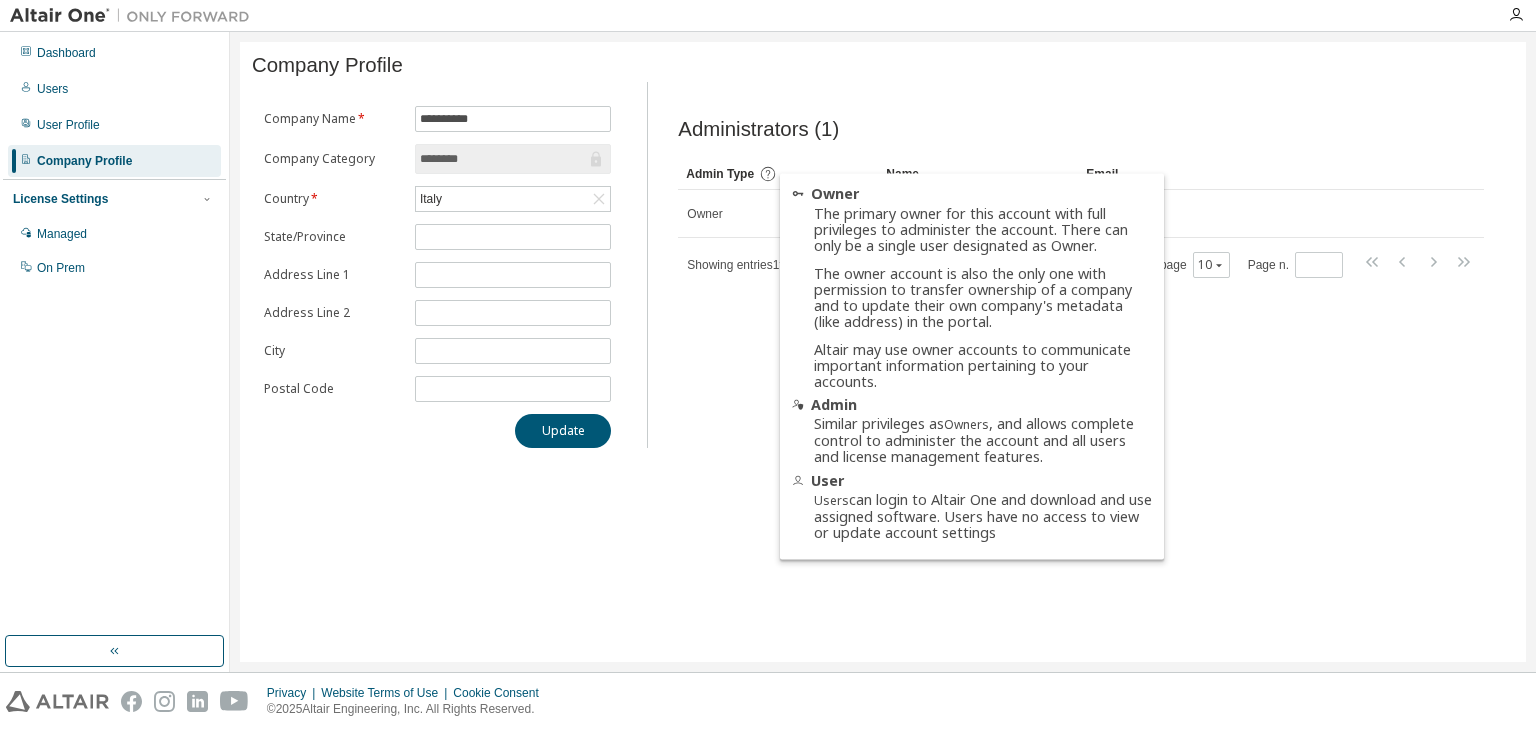 click on "Administrators (1) Clear Load Save Save As Field Operator Value Select filter Select operand Add criteria Search Admin Type Name Email Owner [FIRST] [LAST] [EMAIL] Showing entries  1  through  1  of  1 Items per page 10 Page n. *" at bounding box center [1081, 271] 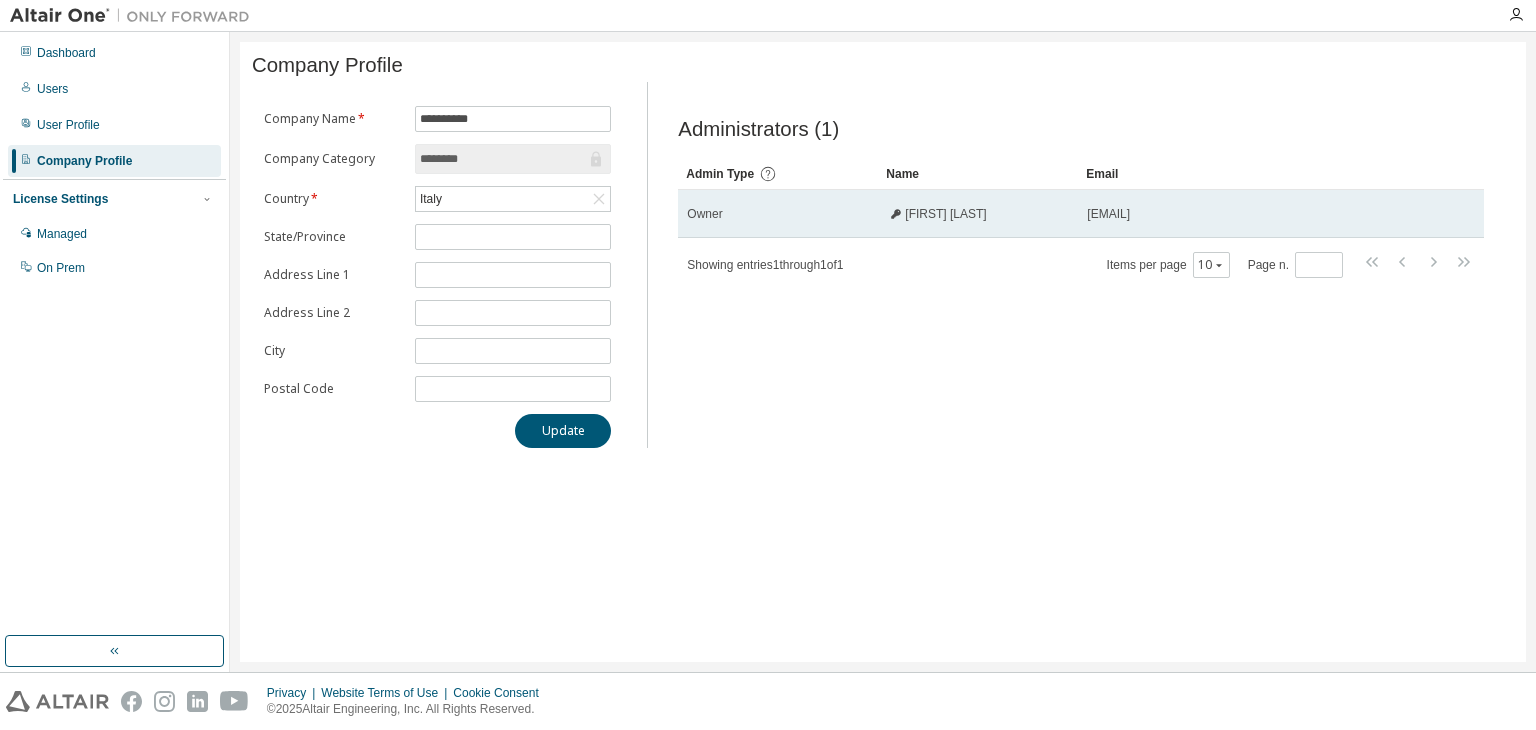click on "Owner" at bounding box center [778, 214] 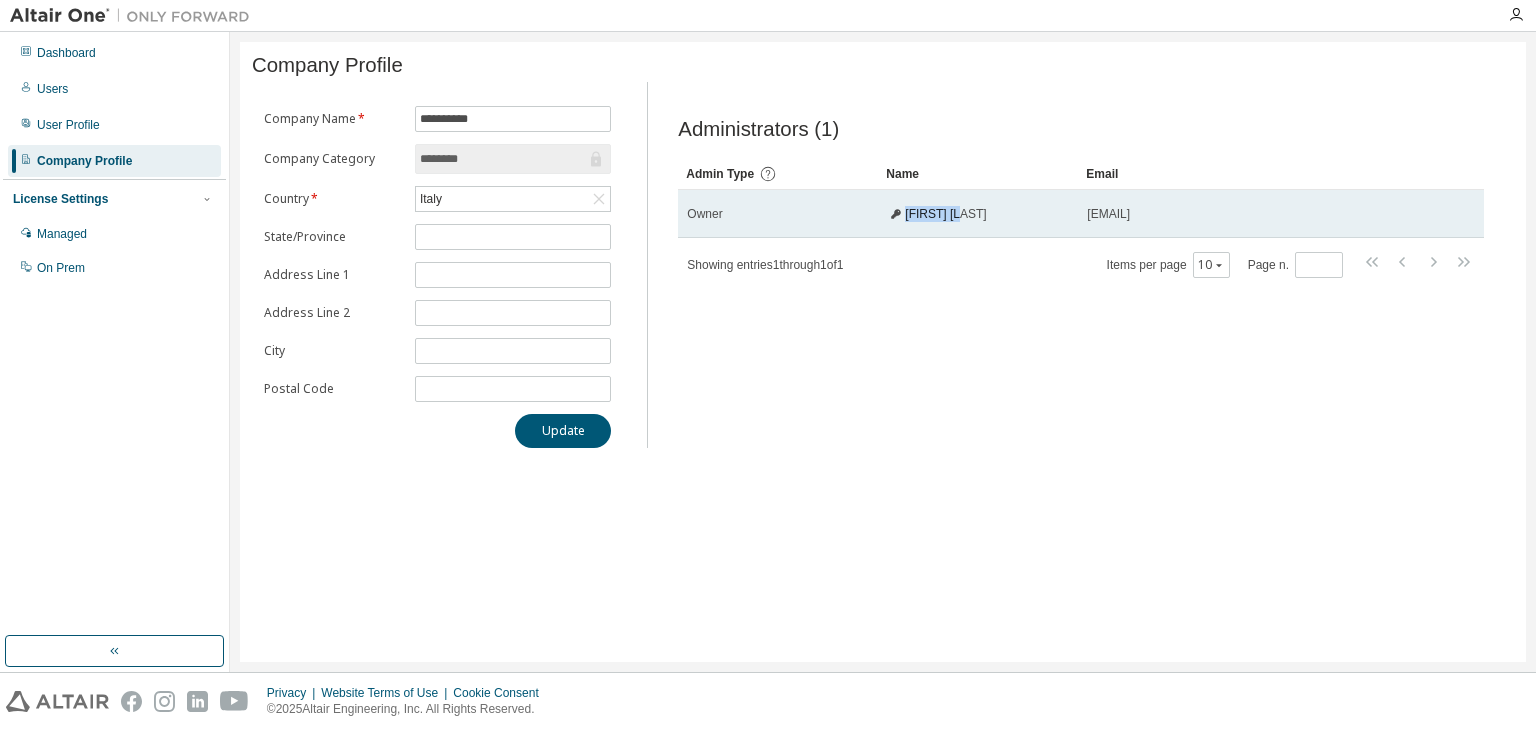 click 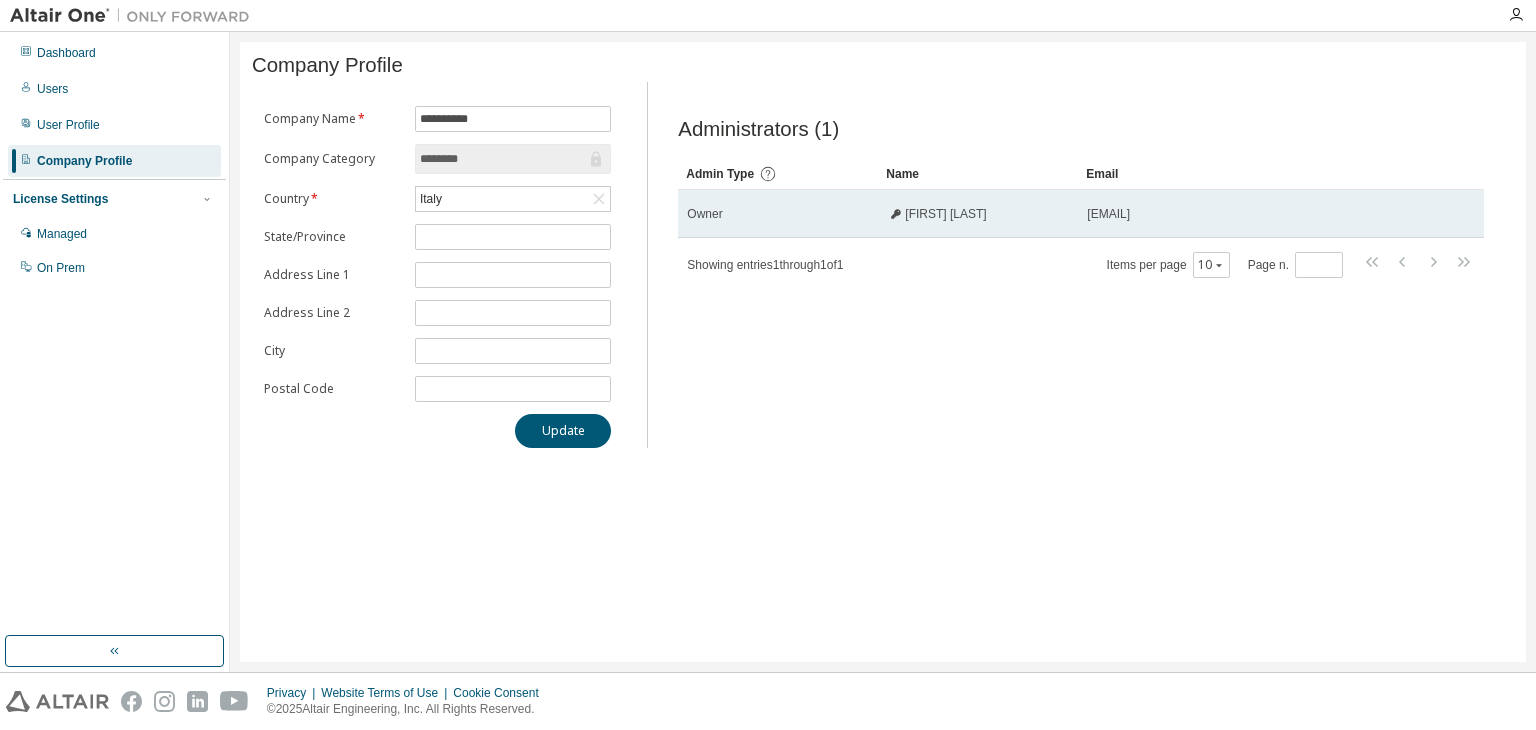 click on "[EMAIL]" at bounding box center [1257, 214] 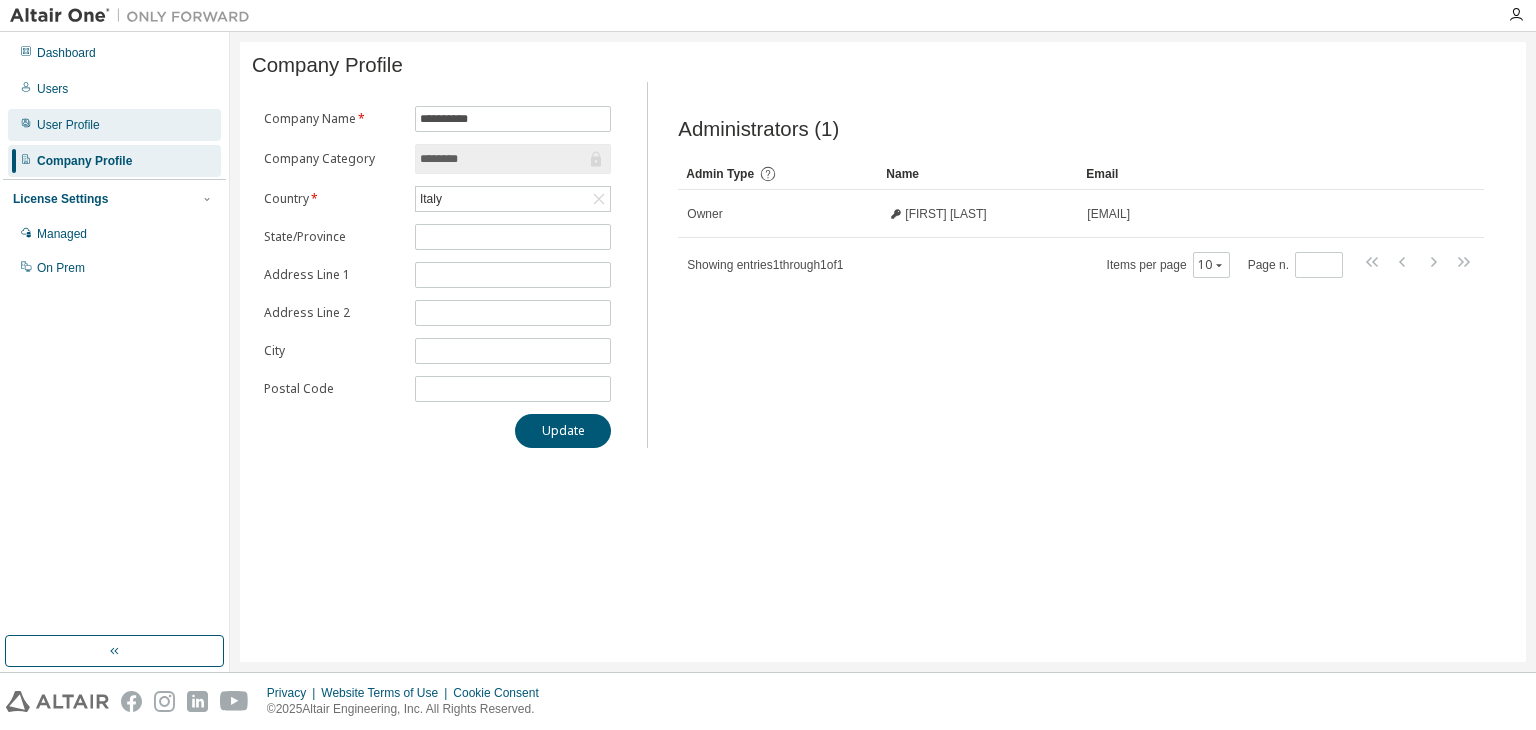 click on "User Profile" at bounding box center (68, 125) 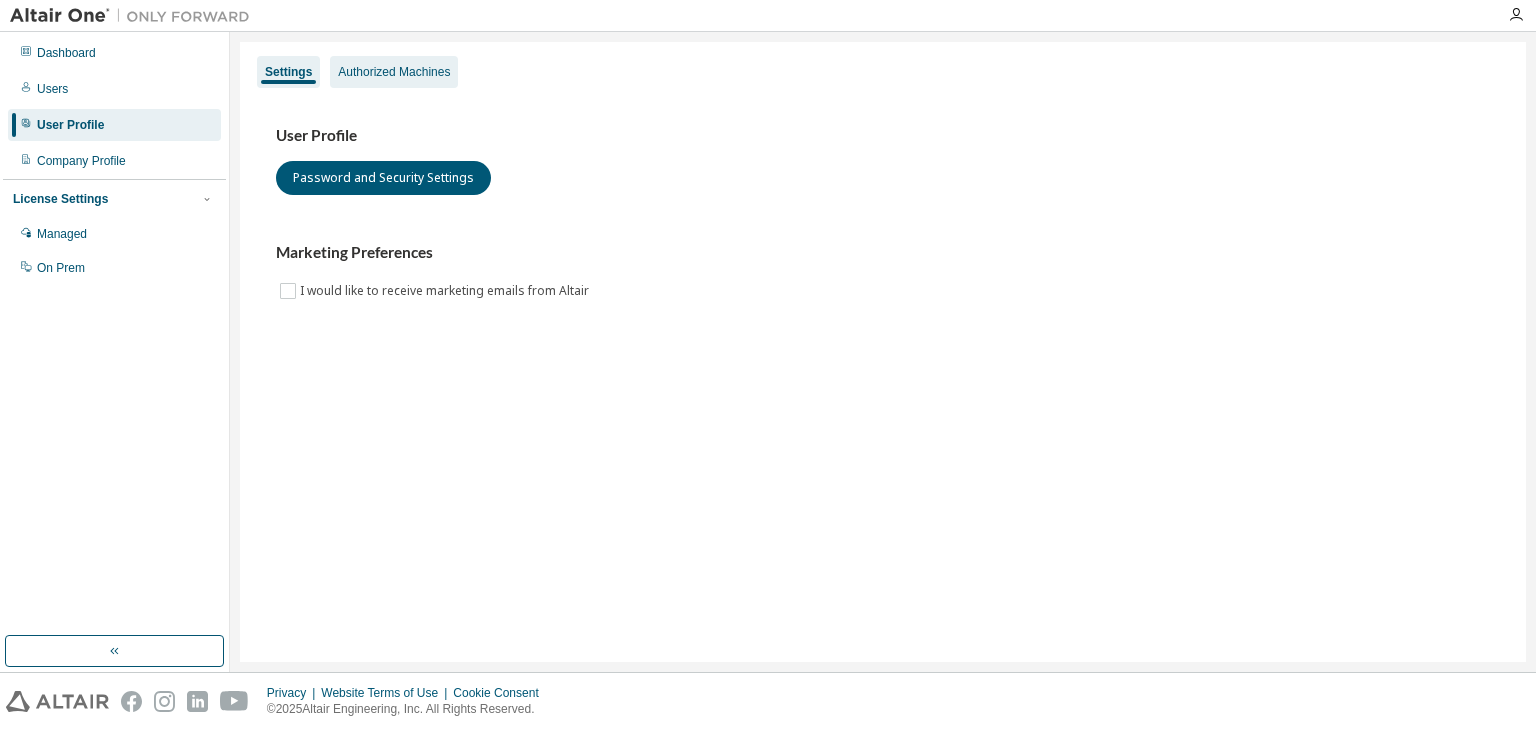 click on "Authorized Machines" at bounding box center (394, 72) 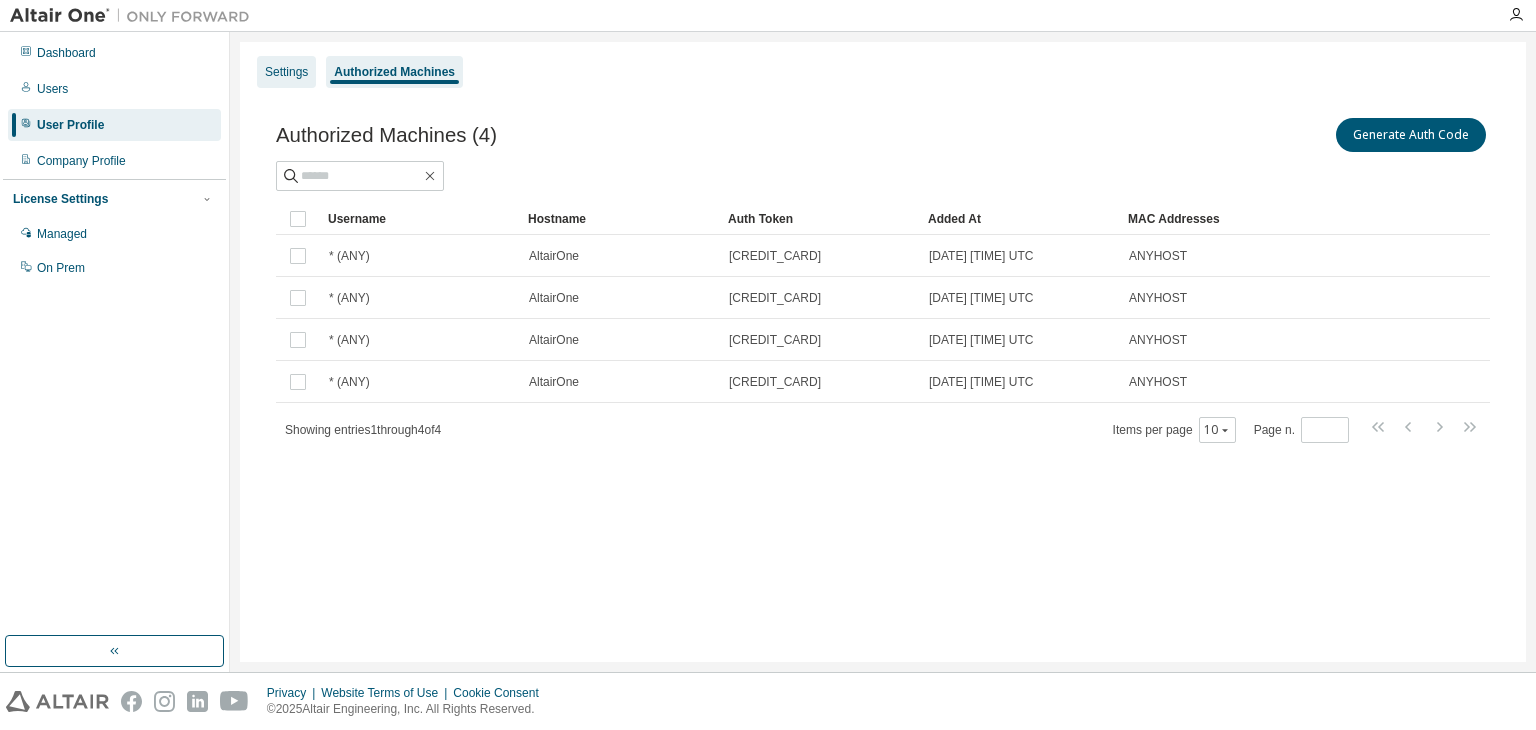 click on "Settings" at bounding box center (286, 72) 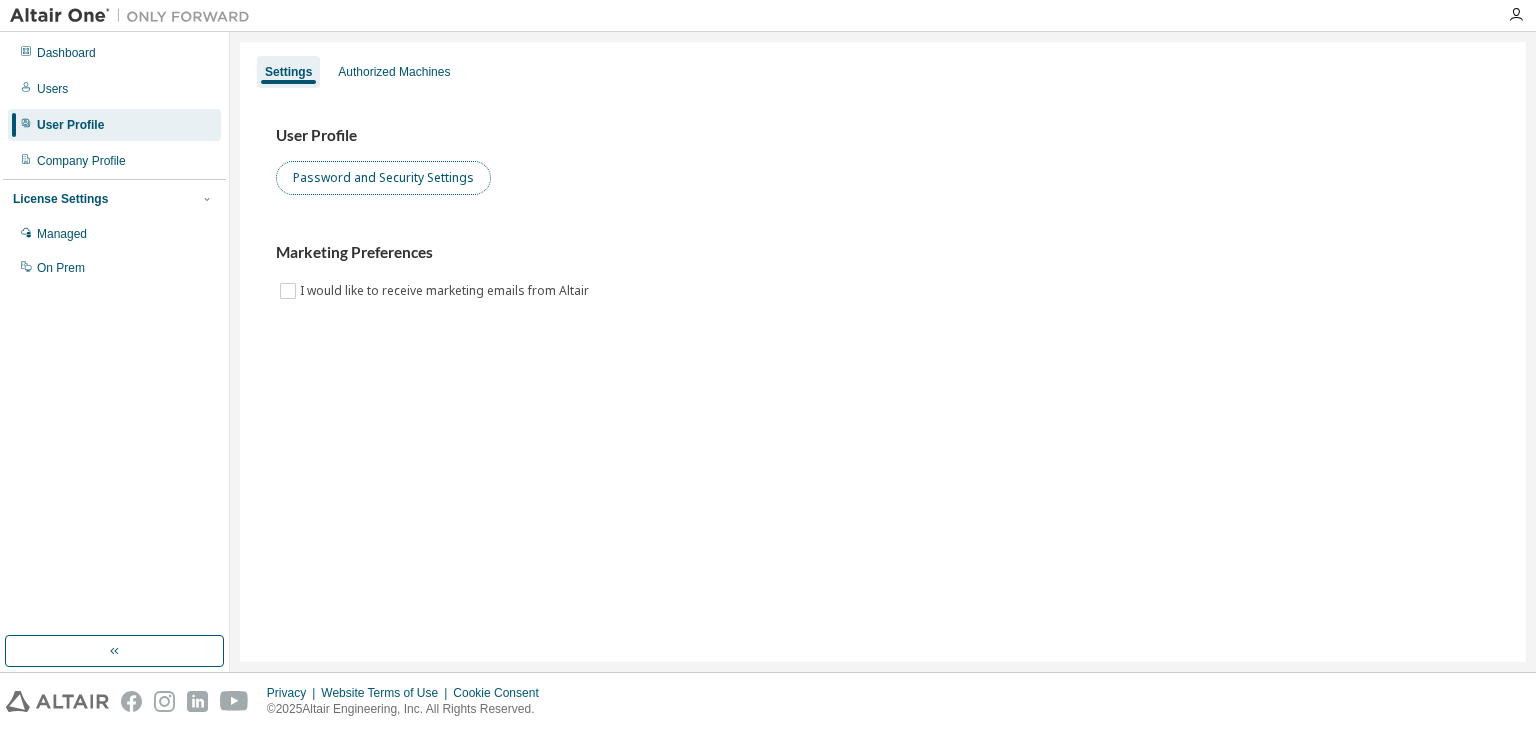 click on "Password and Security Settings" at bounding box center [383, 178] 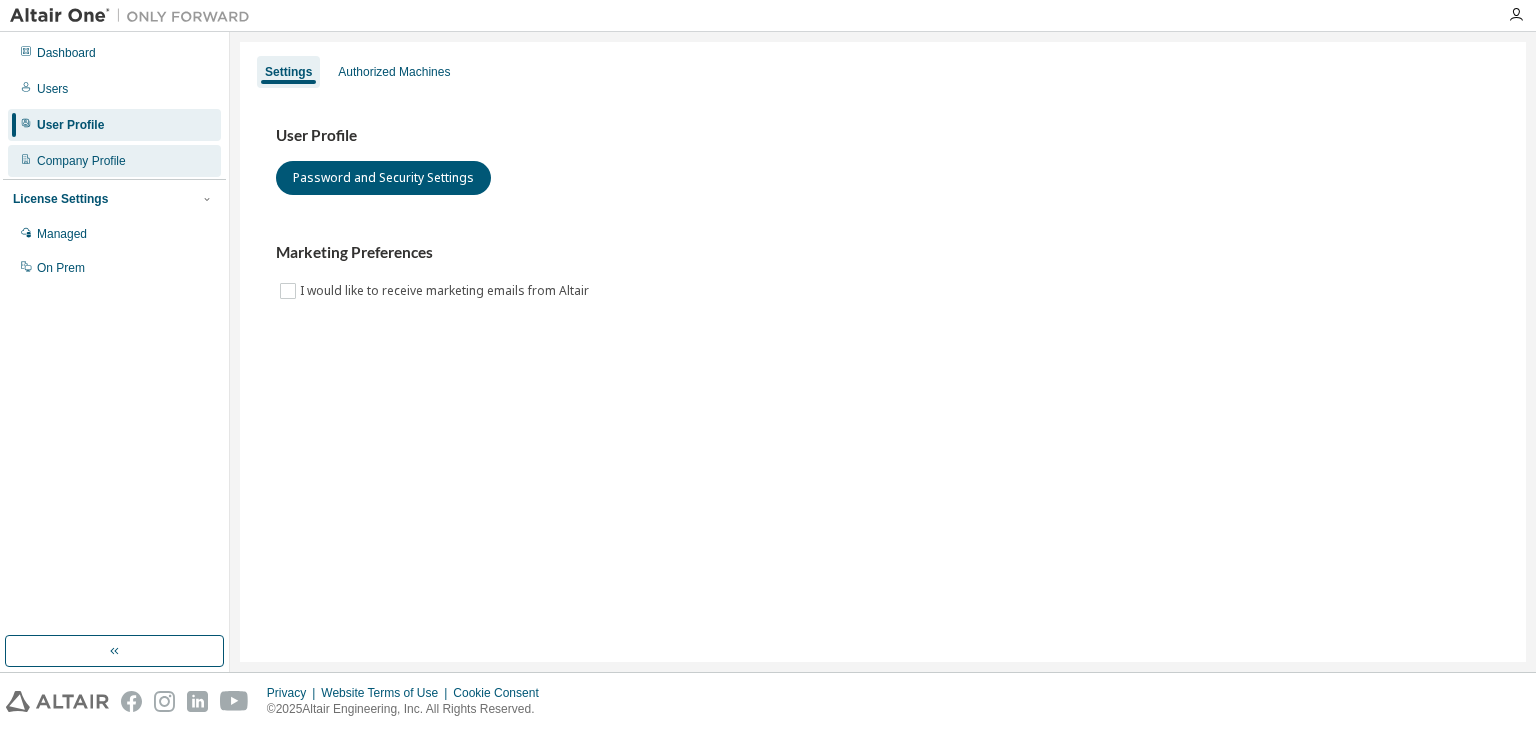click on "Company Profile" at bounding box center [114, 161] 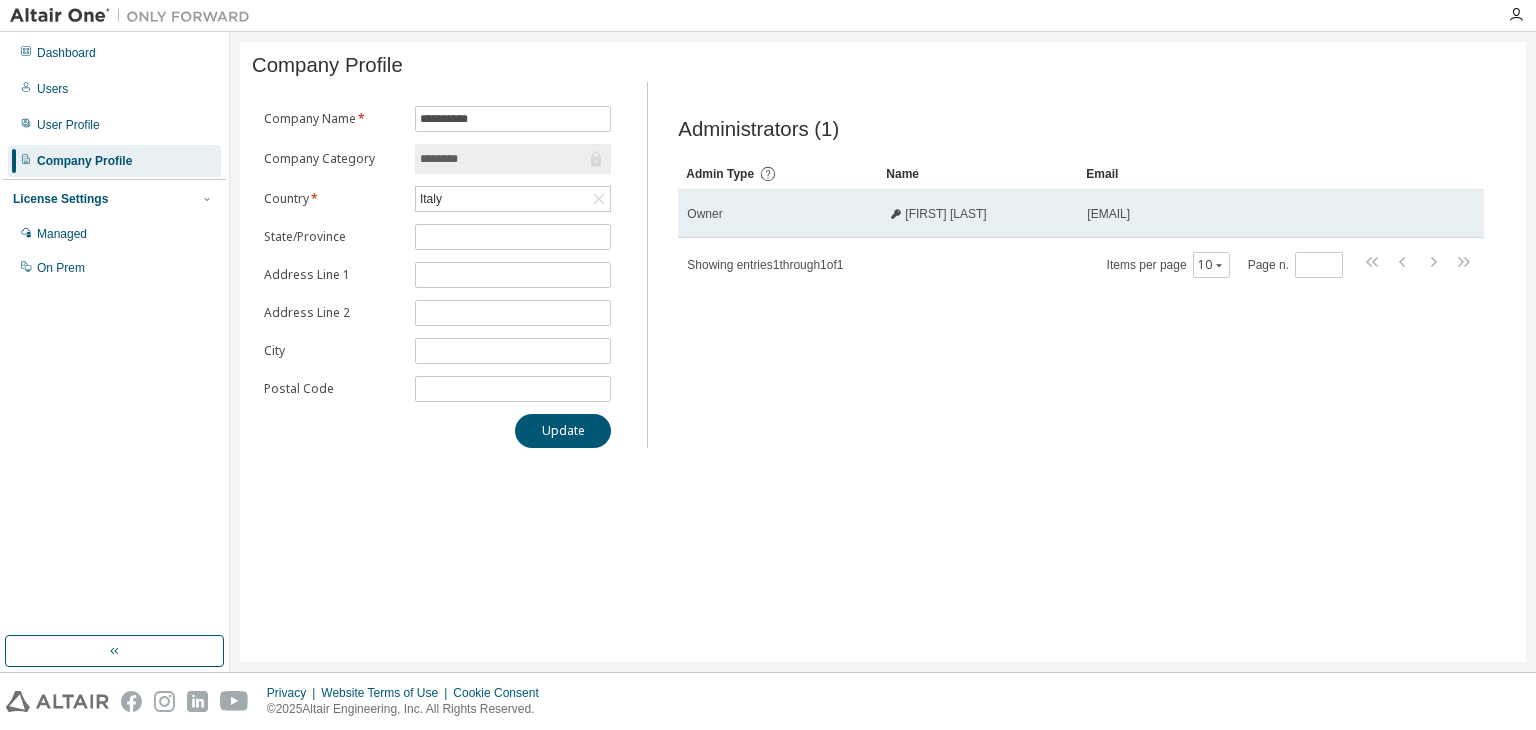 drag, startPoint x: 888, startPoint y: 222, endPoint x: 766, endPoint y: 229, distance: 122.20065 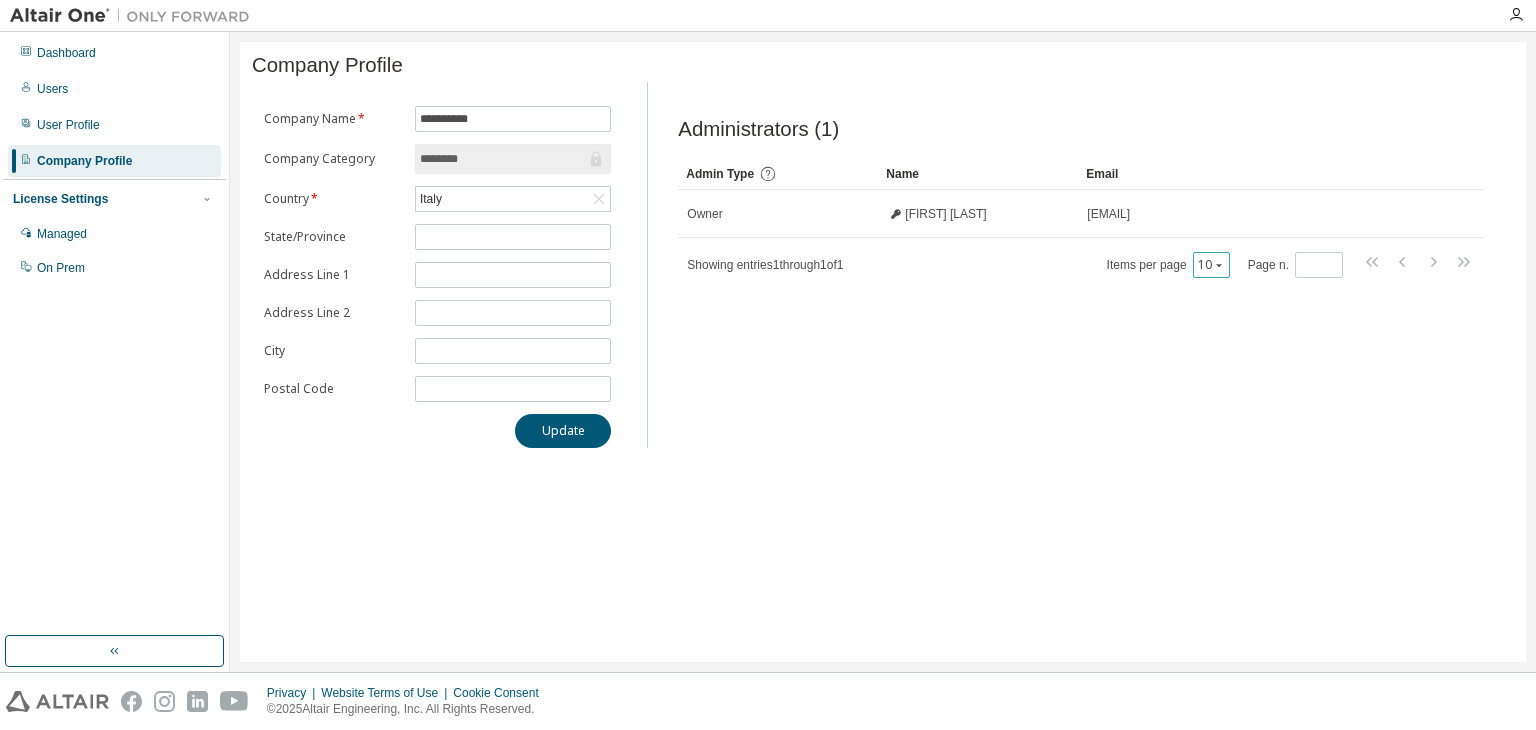 click 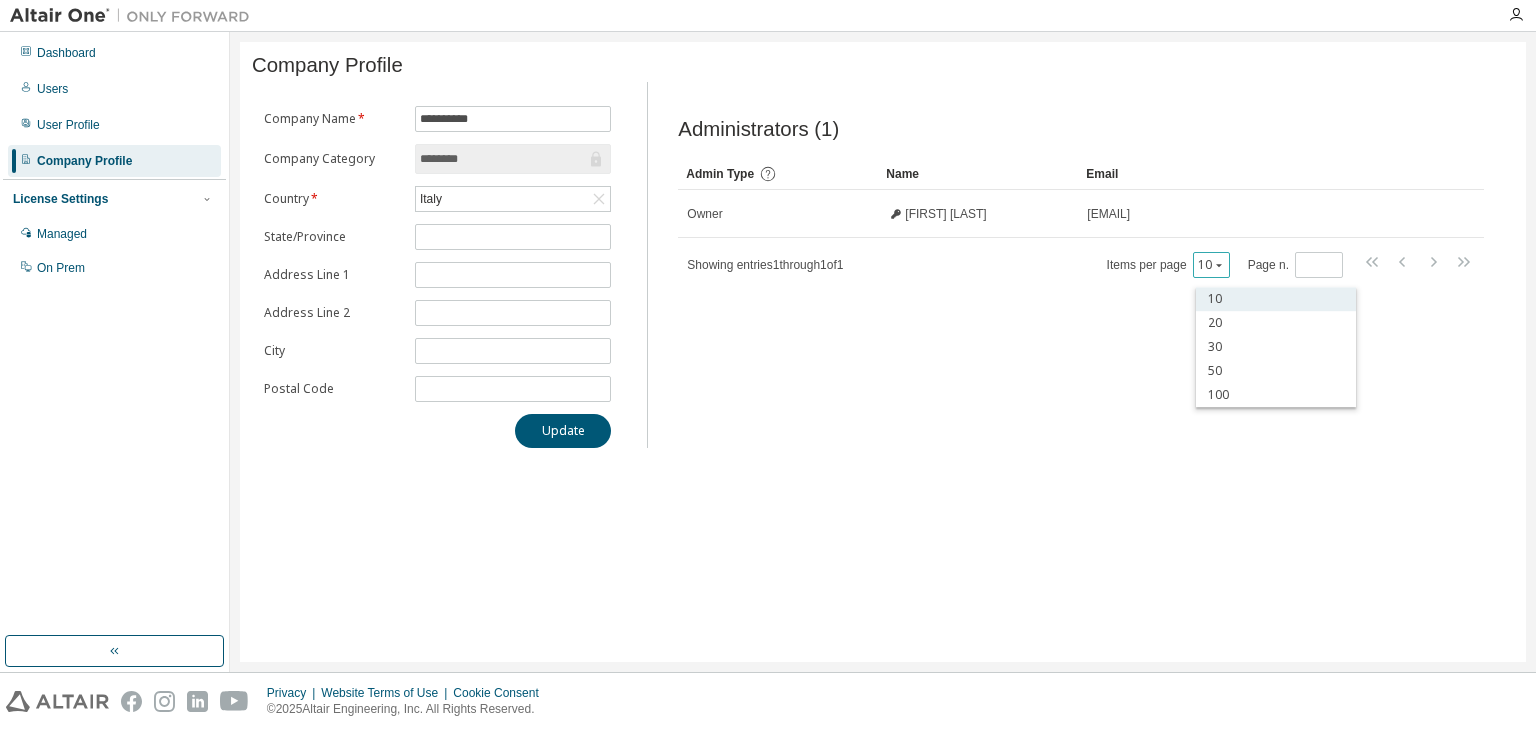 click on "10" at bounding box center [1276, 299] 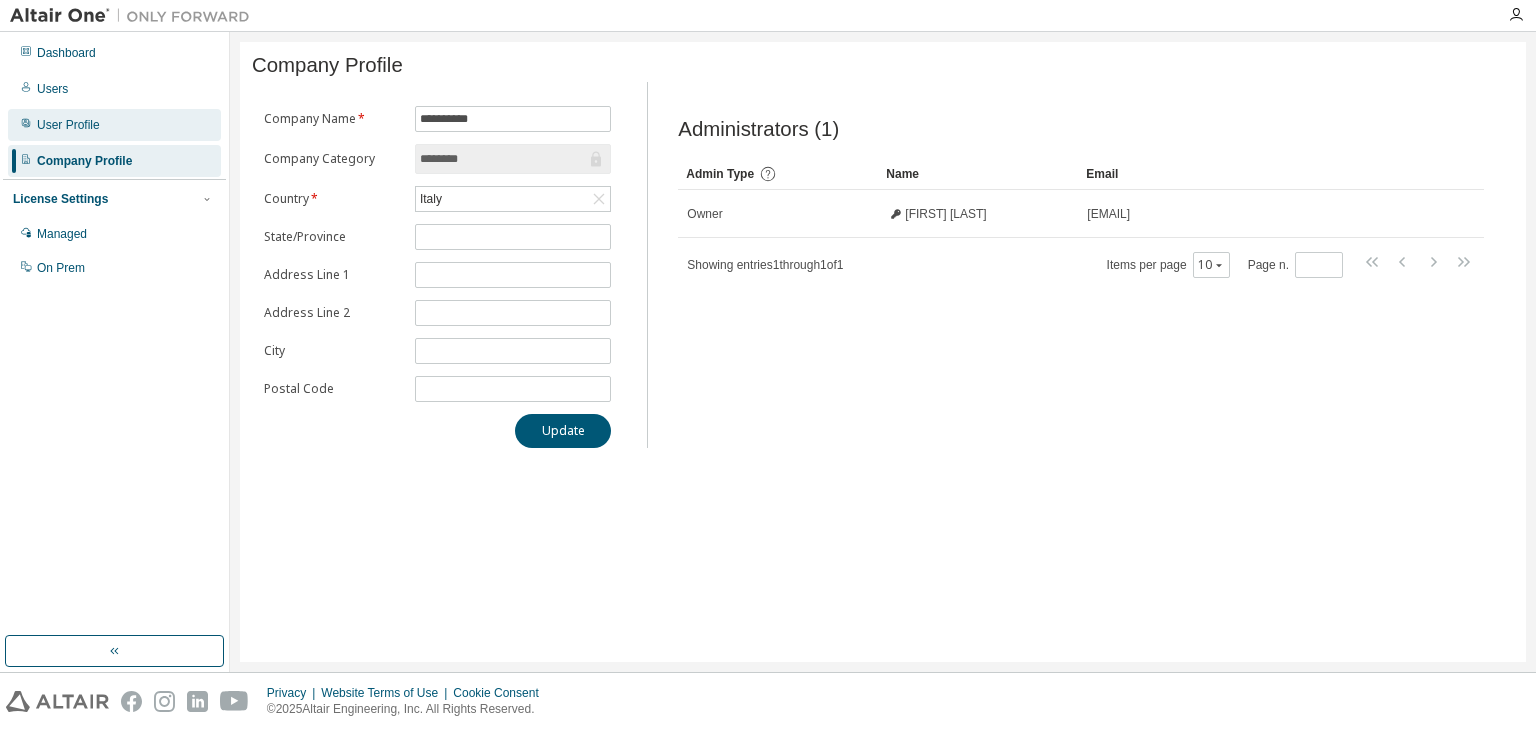 click on "User Profile" at bounding box center (114, 125) 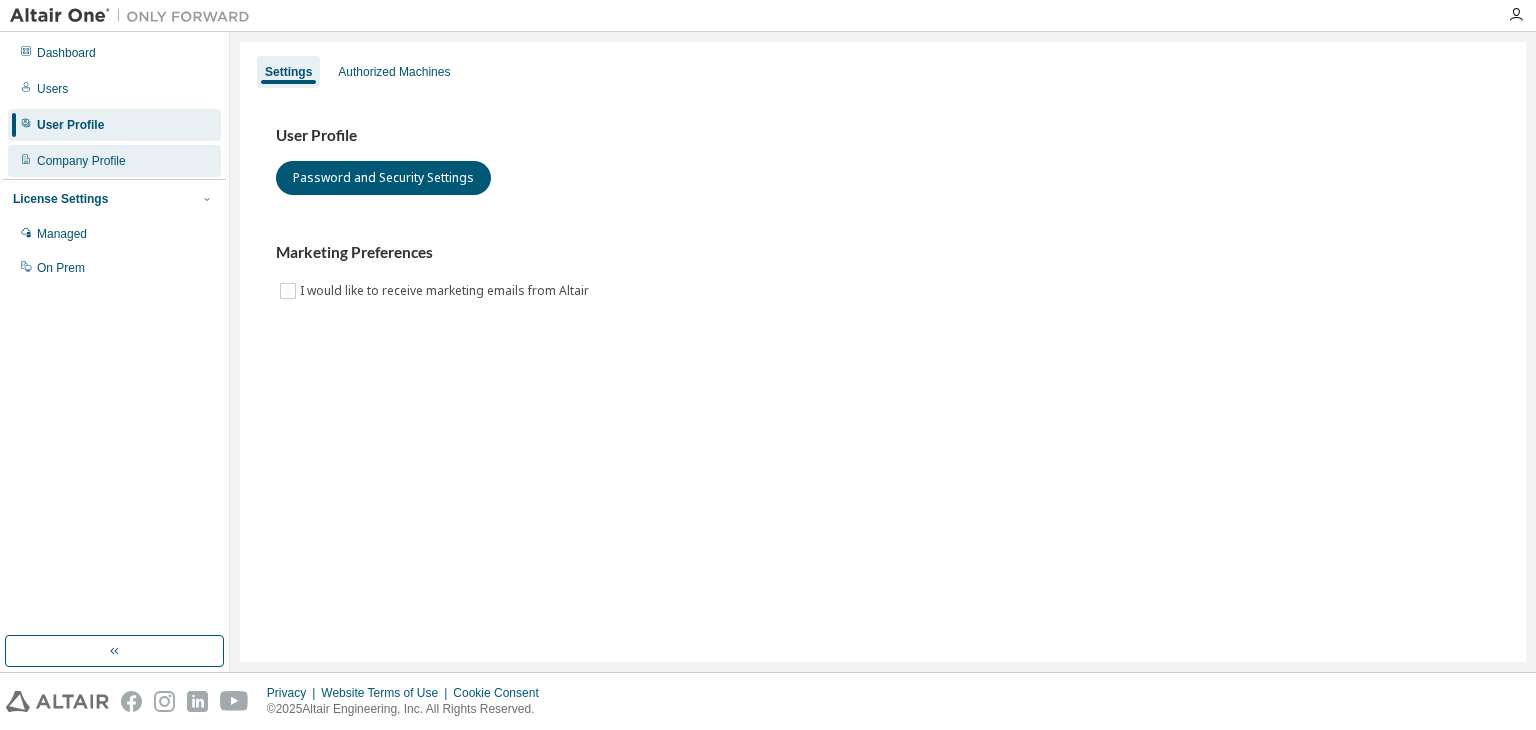 click on "Company Profile" at bounding box center [81, 161] 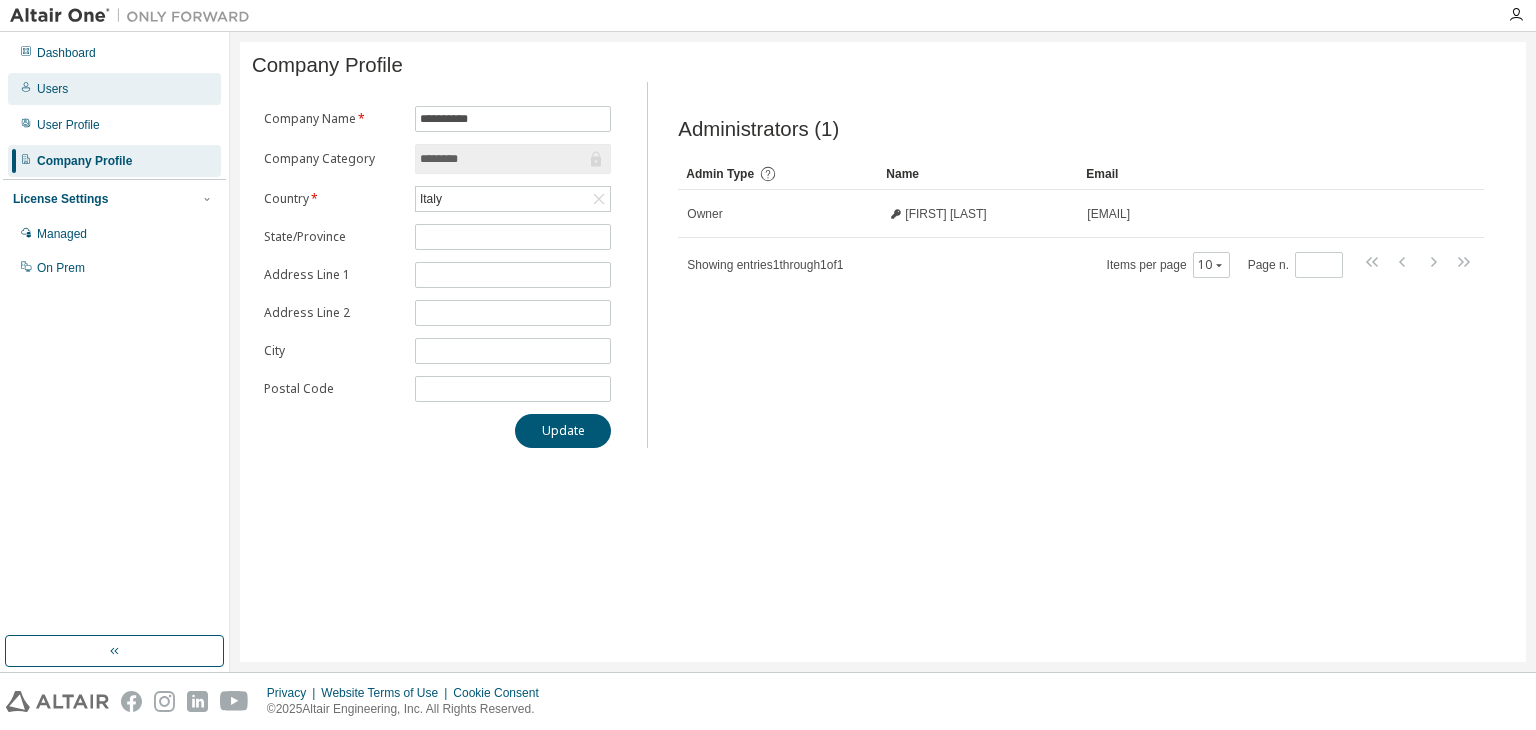 click on "Users" at bounding box center [114, 89] 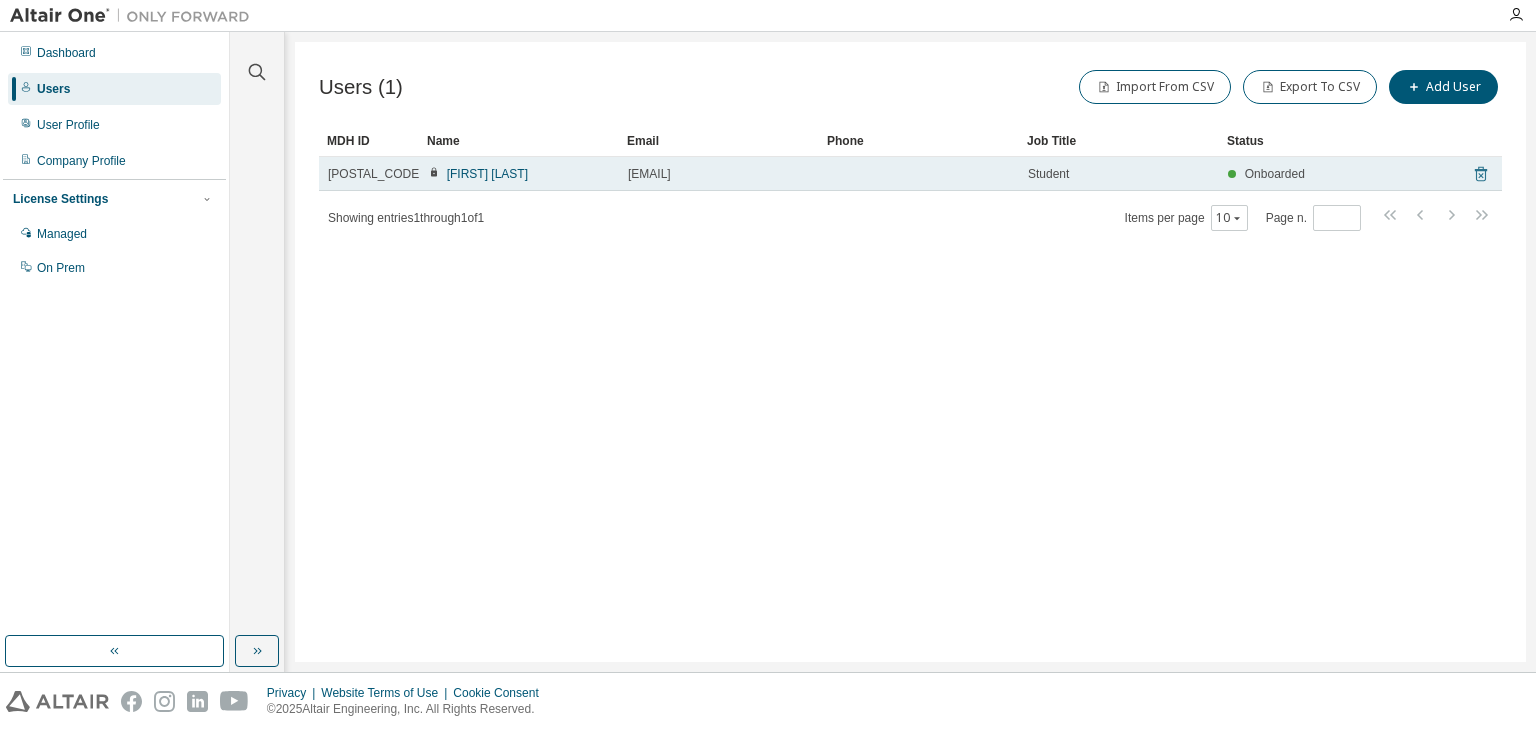 click 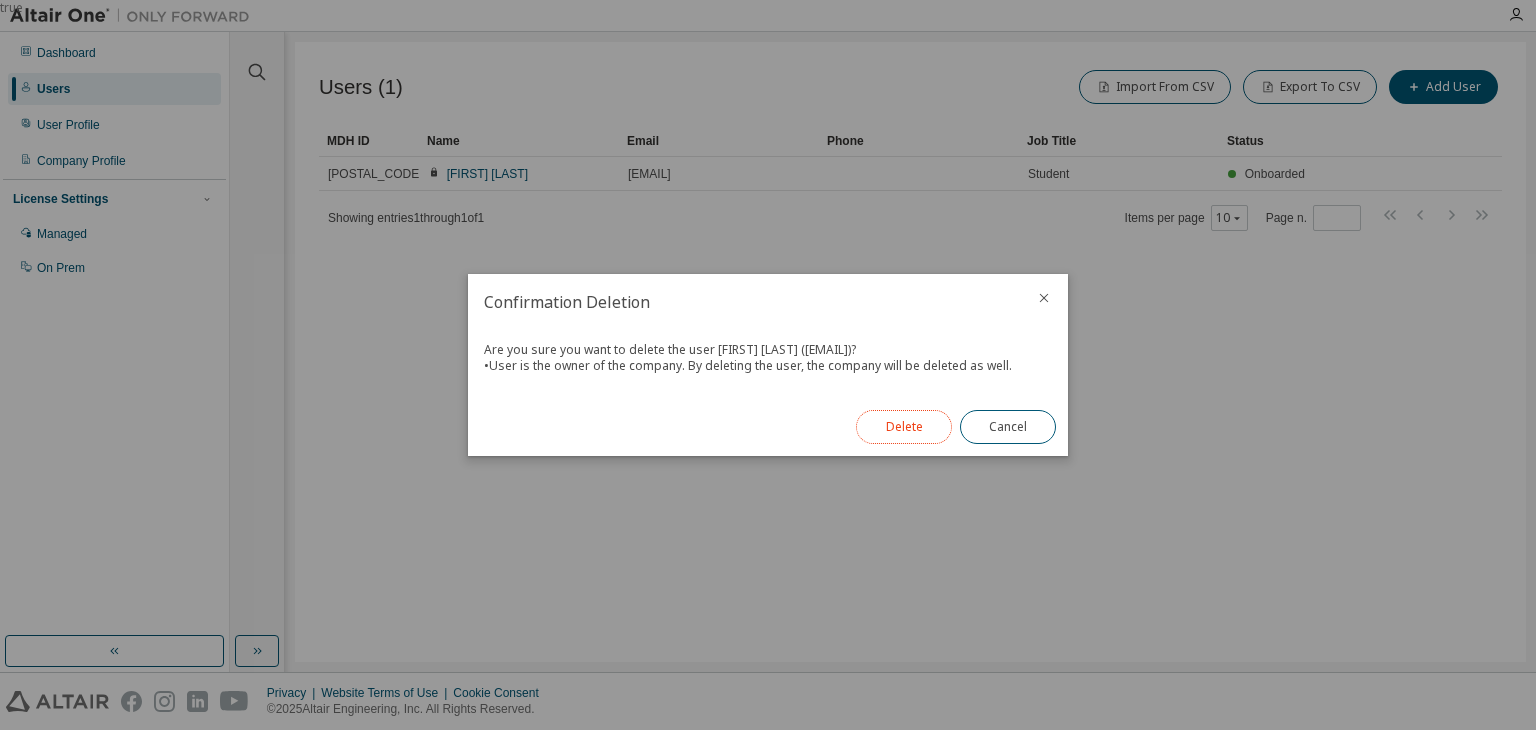 click on "Delete" at bounding box center [904, 427] 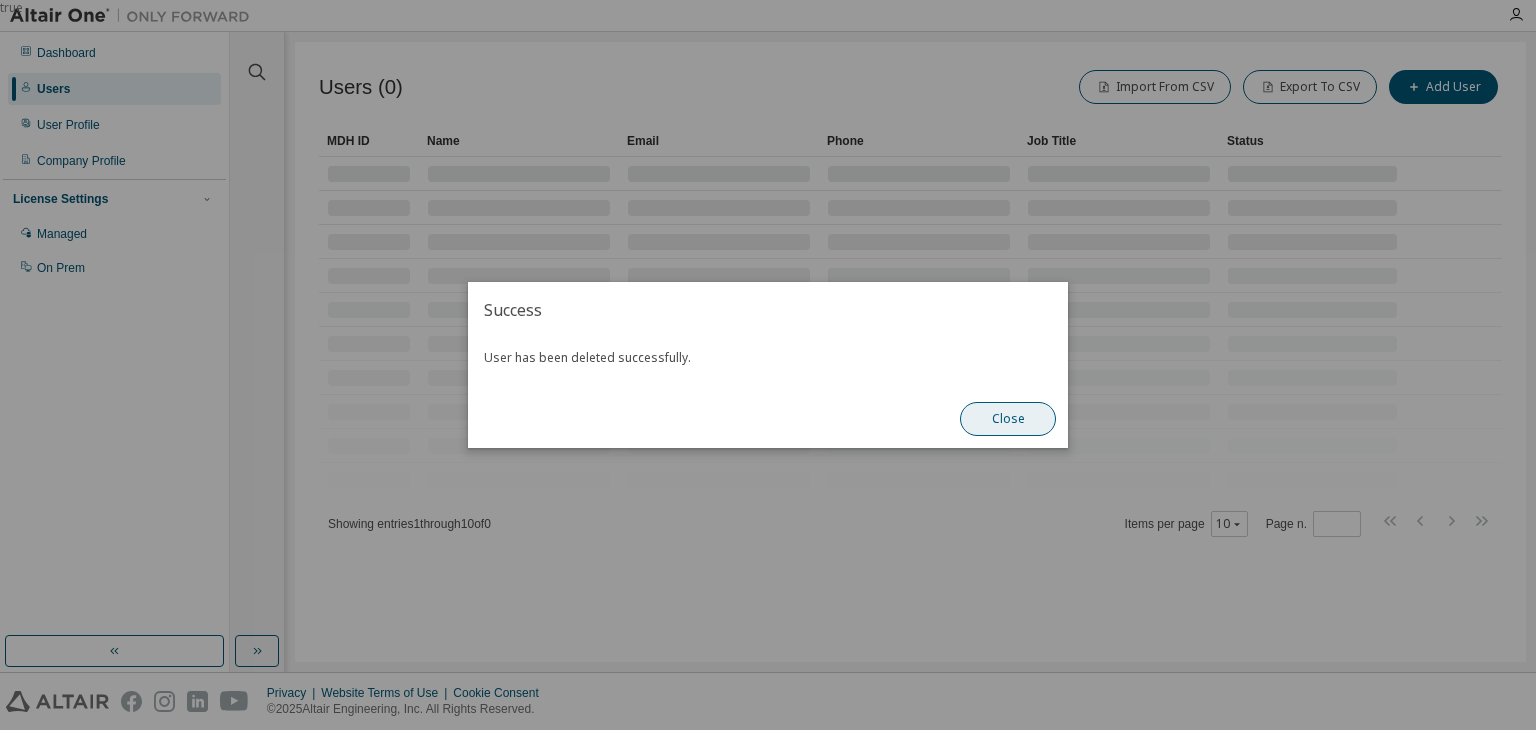 click on "Close" at bounding box center (1008, 419) 